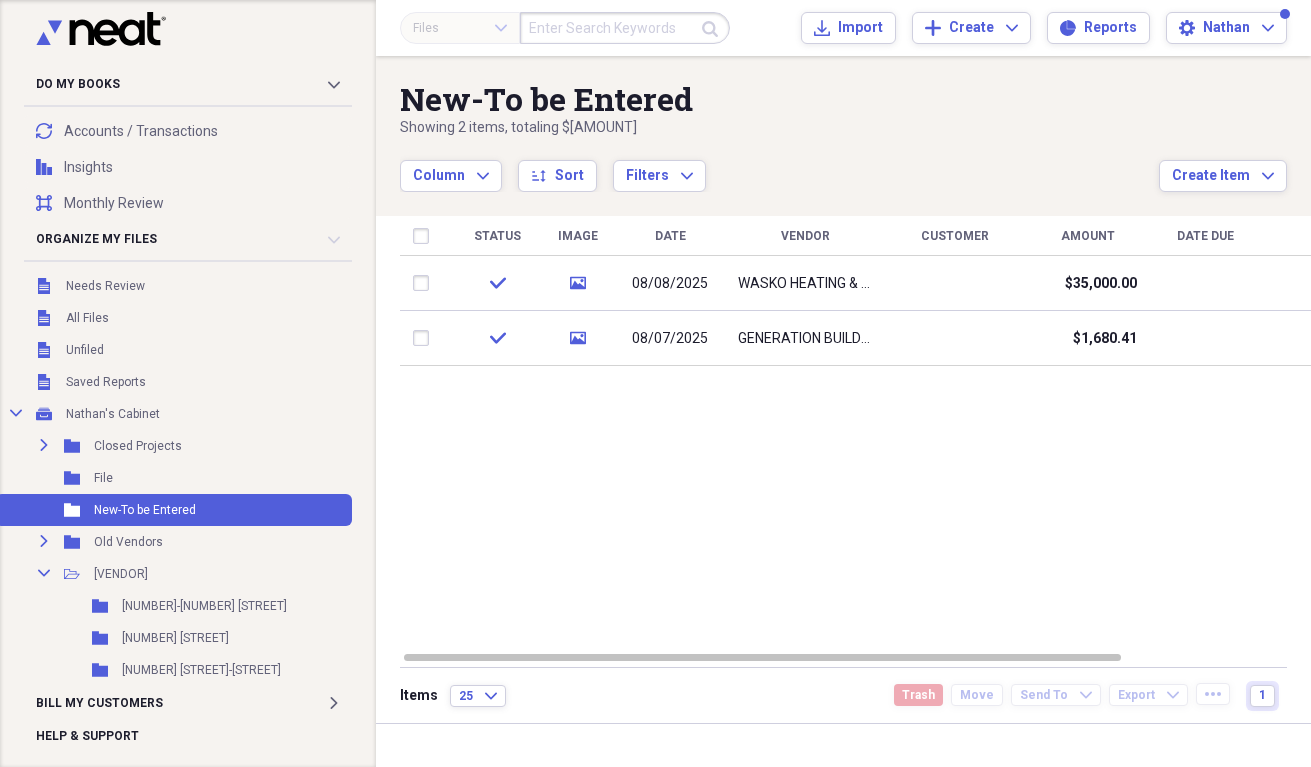 scroll, scrollTop: 0, scrollLeft: 0, axis: both 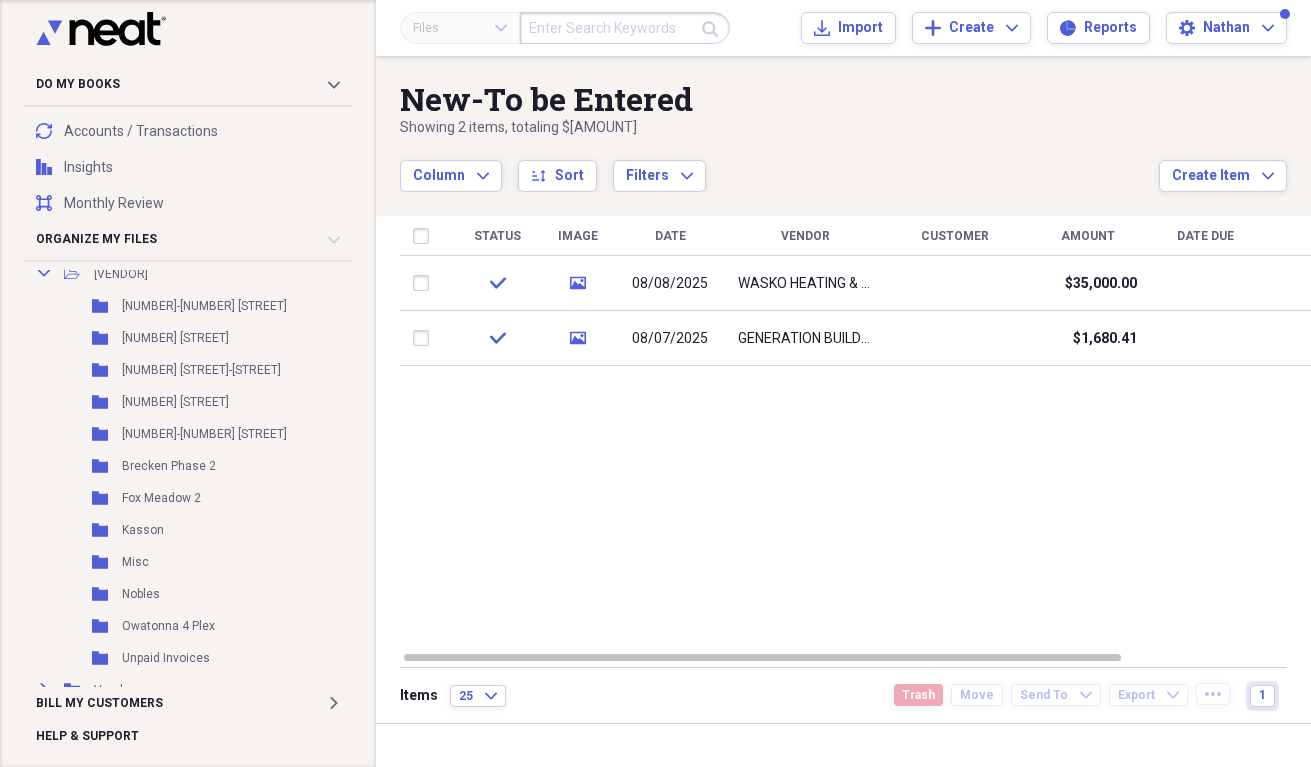 click on "Column Expand sort Sort Filters  Expand" at bounding box center (779, 165) 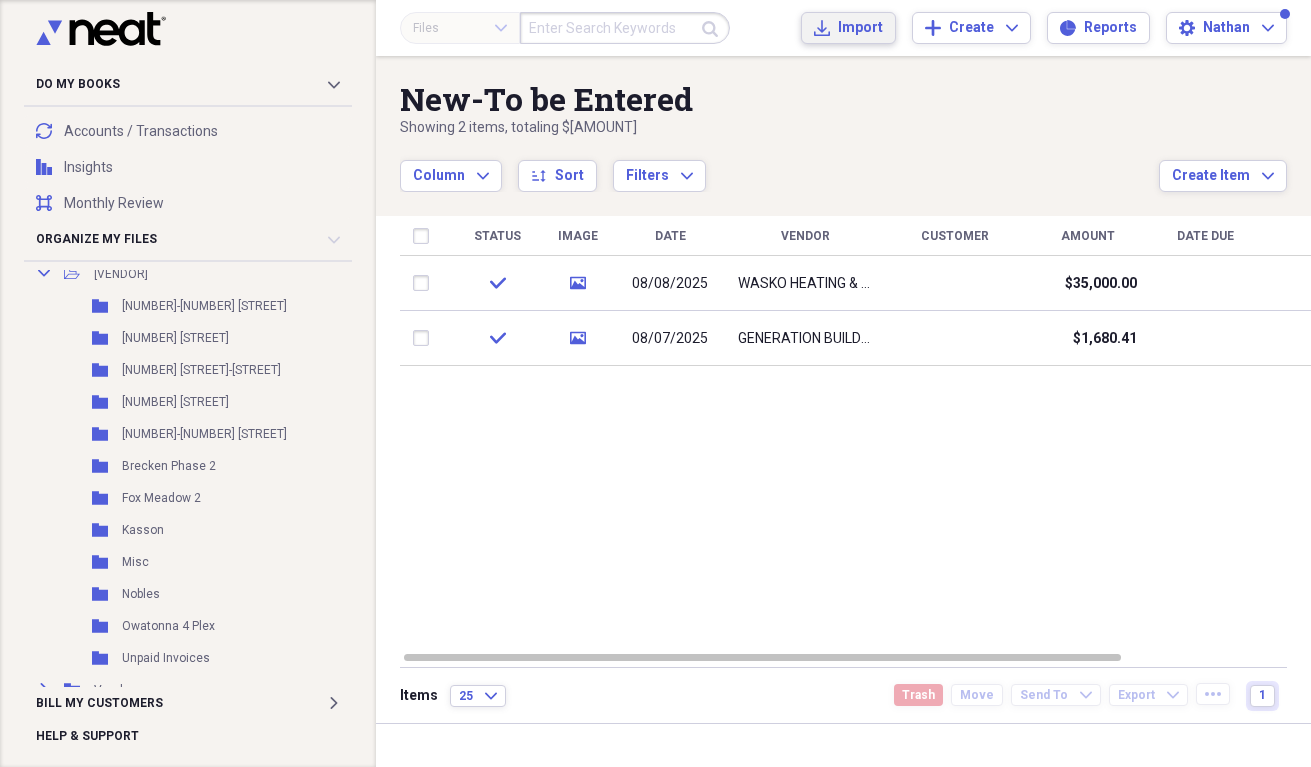 click on "Import" at bounding box center [860, 28] 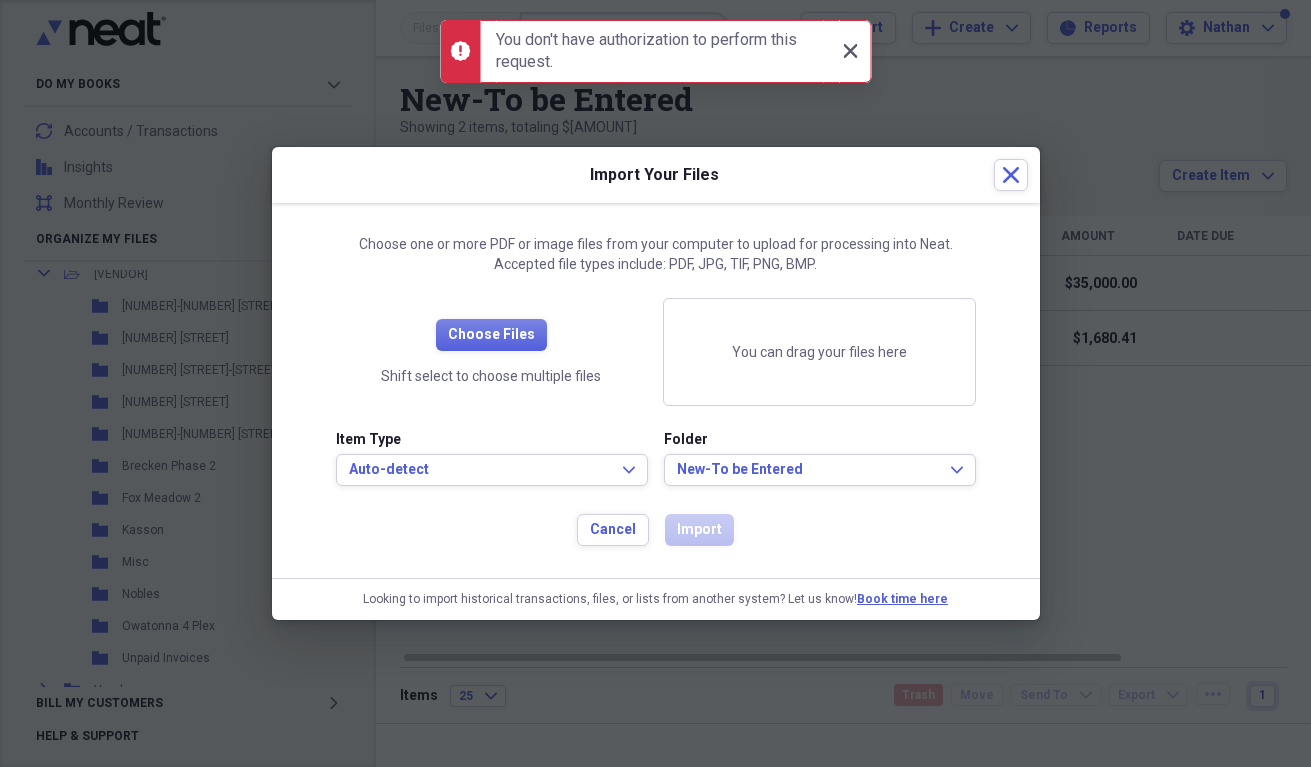 click 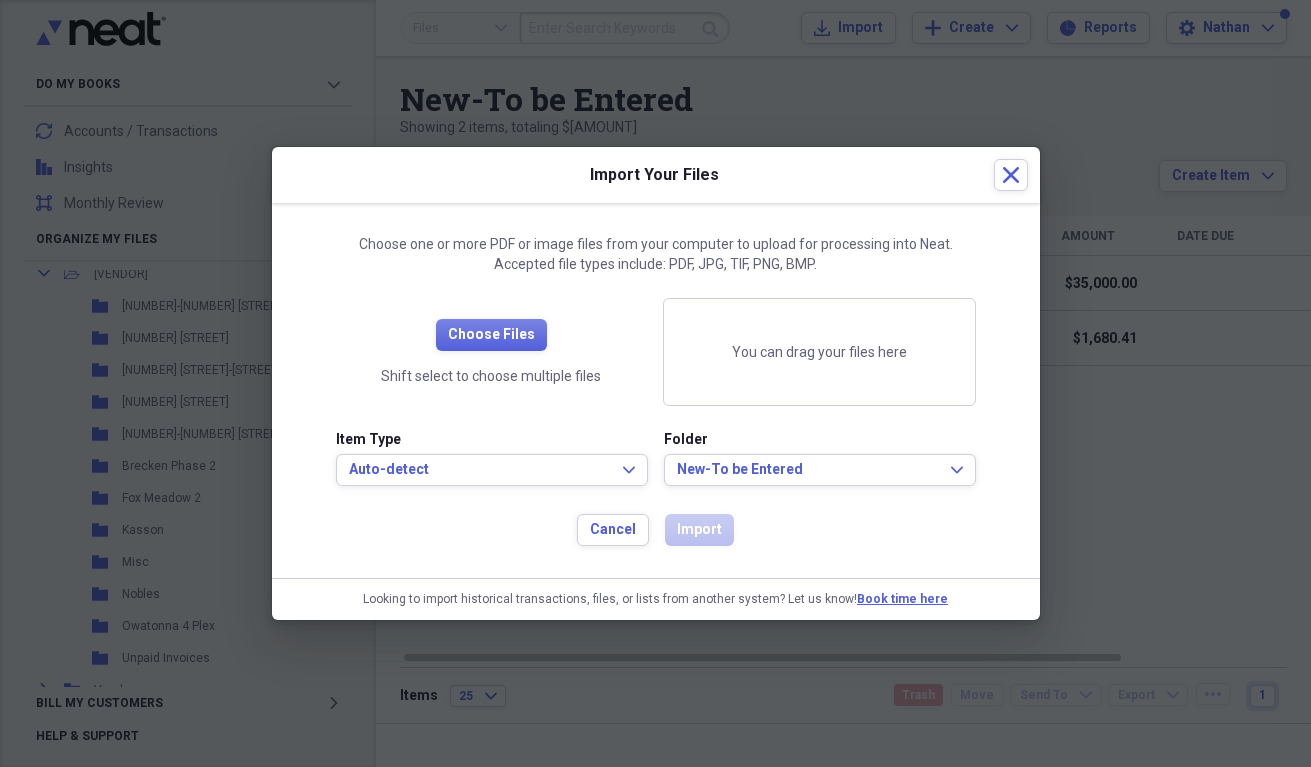 click on "You can drag your files here" at bounding box center [819, 352] 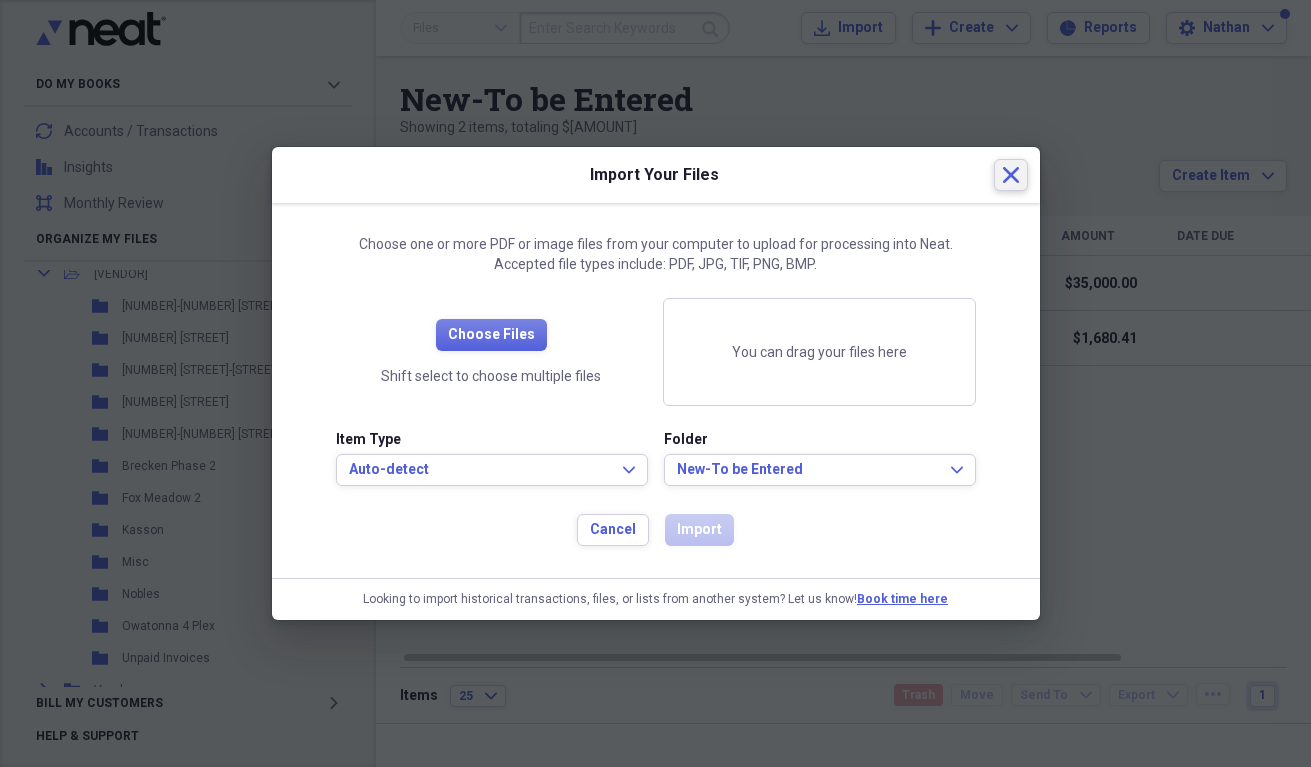 click on "Close" 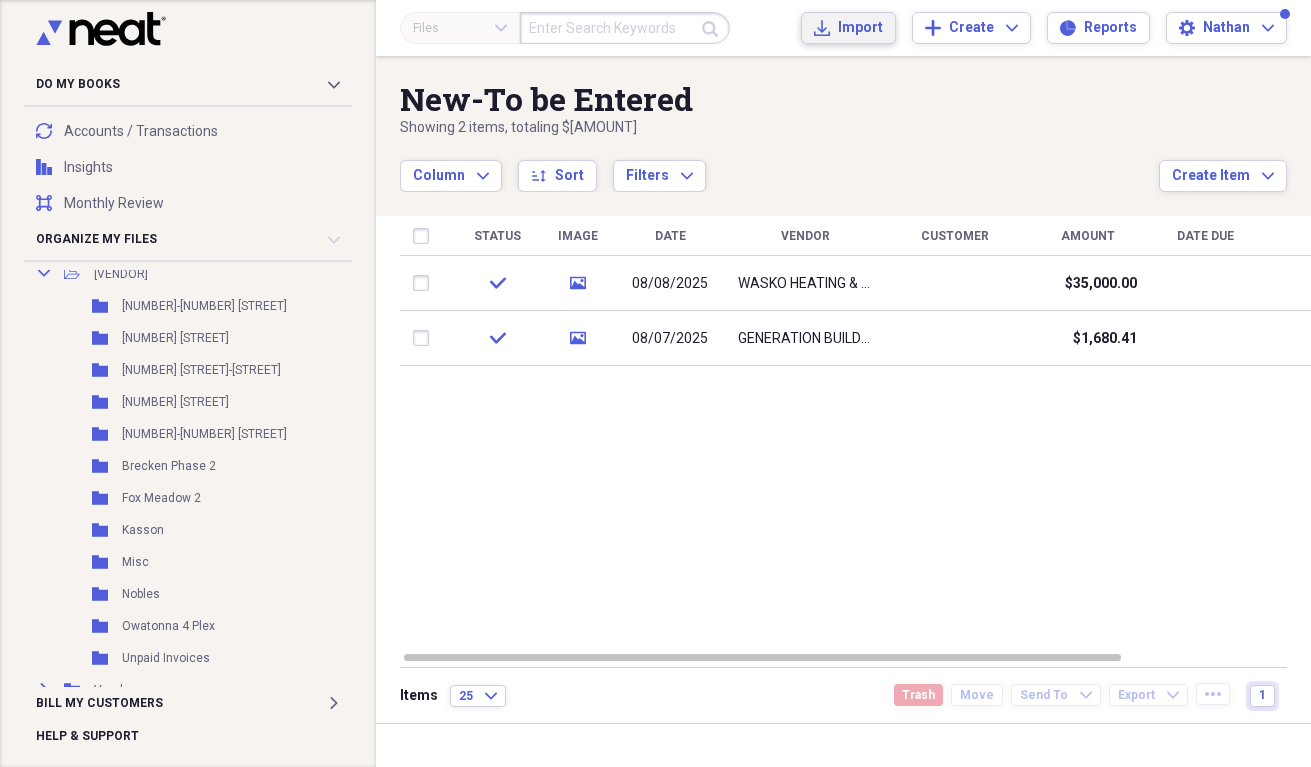 click on "Import" at bounding box center (860, 28) 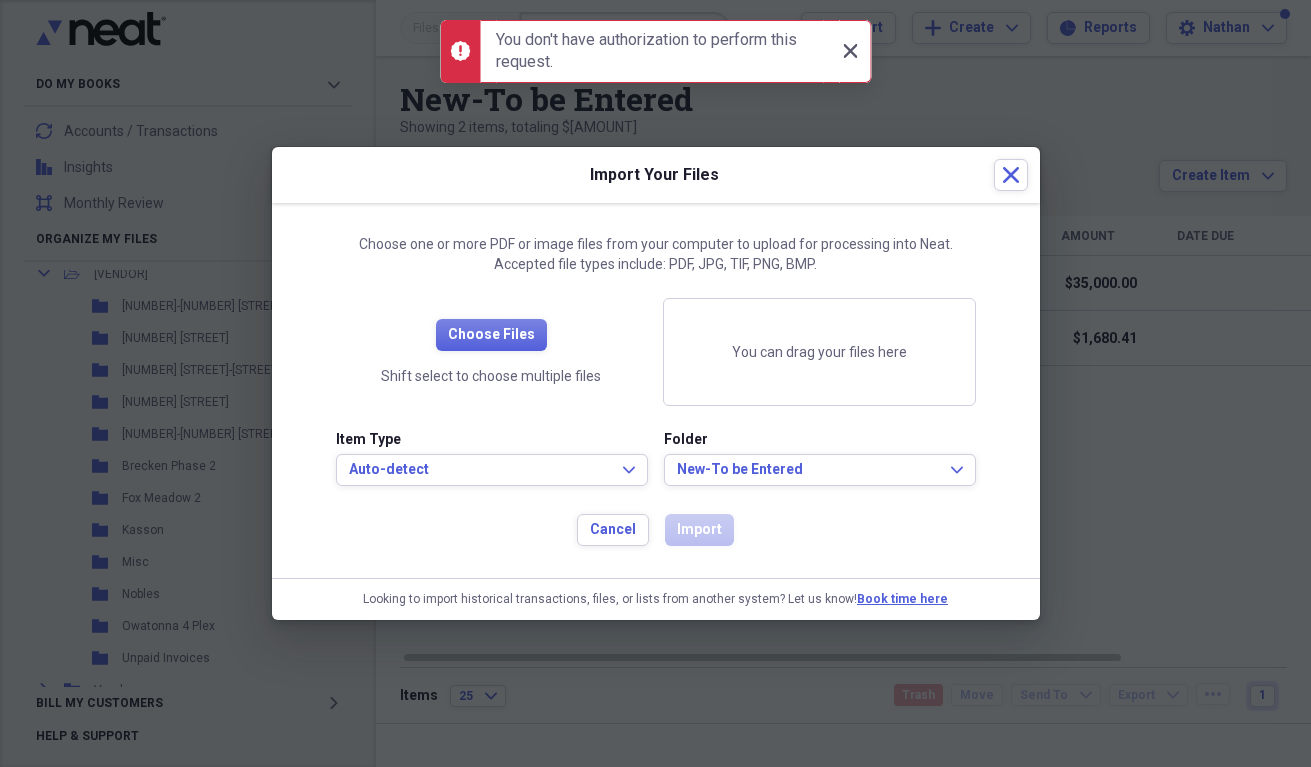 click on "Close" 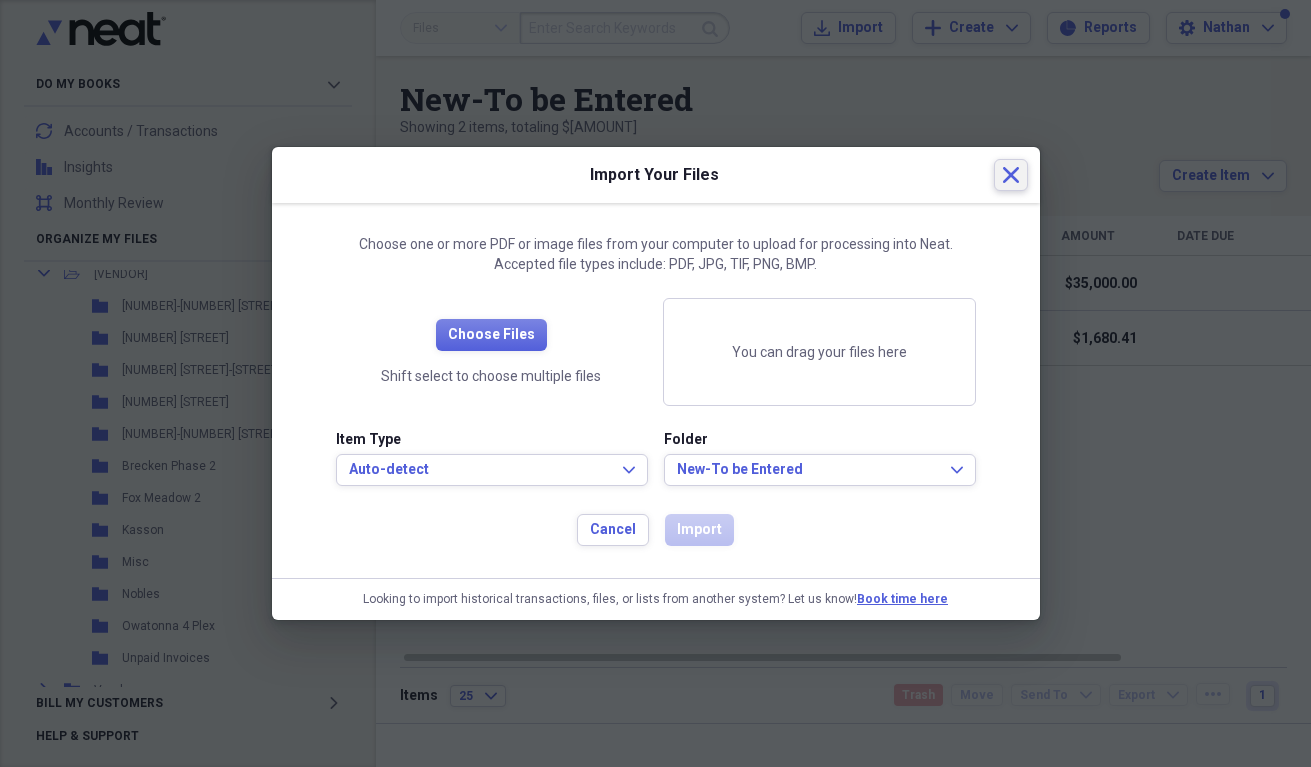 click on "Close" at bounding box center (1011, 175) 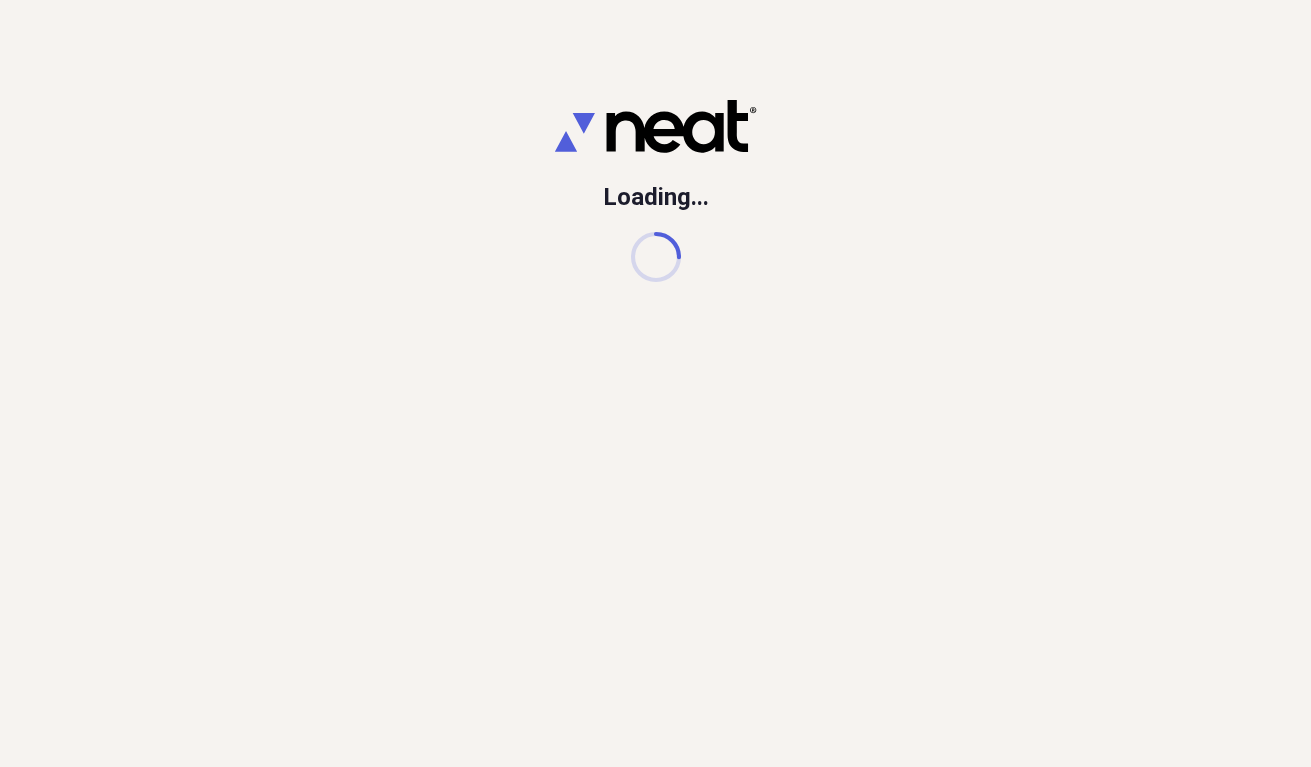 scroll, scrollTop: 0, scrollLeft: 0, axis: both 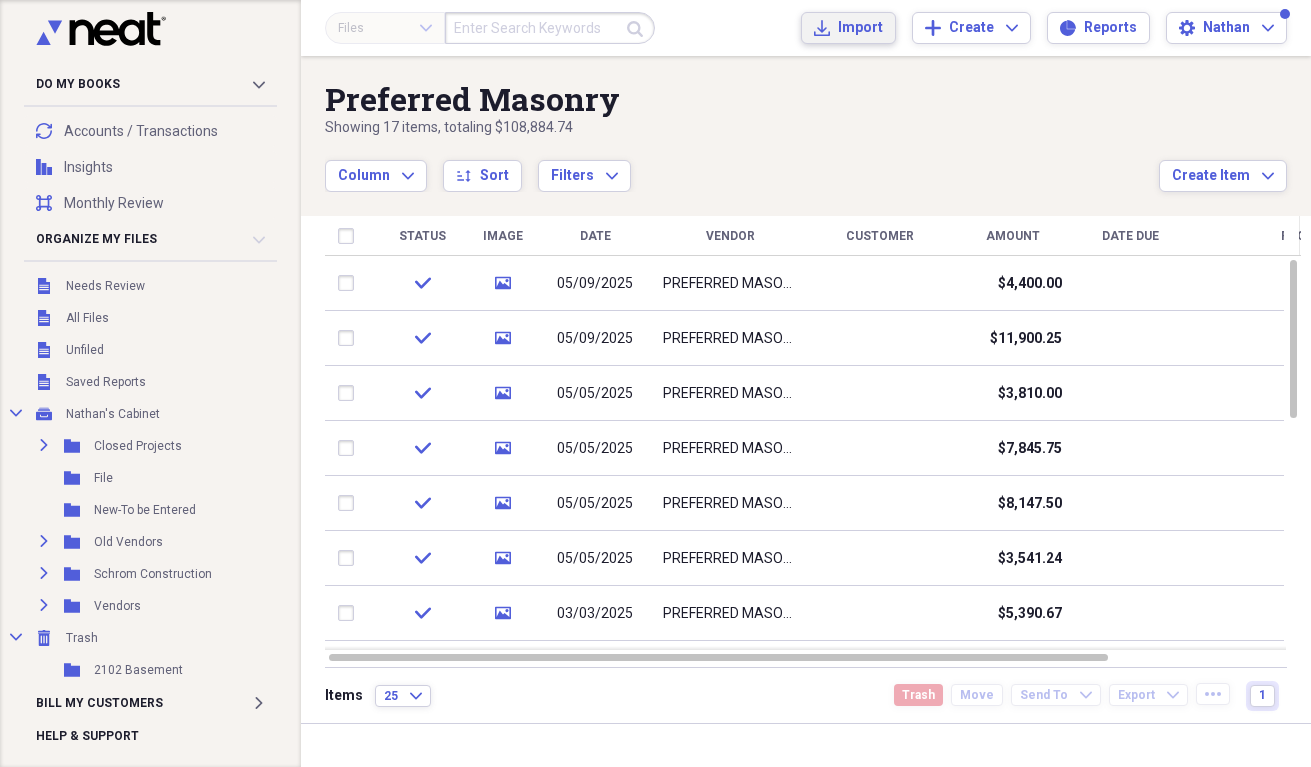 click on "Import Import" at bounding box center (848, 28) 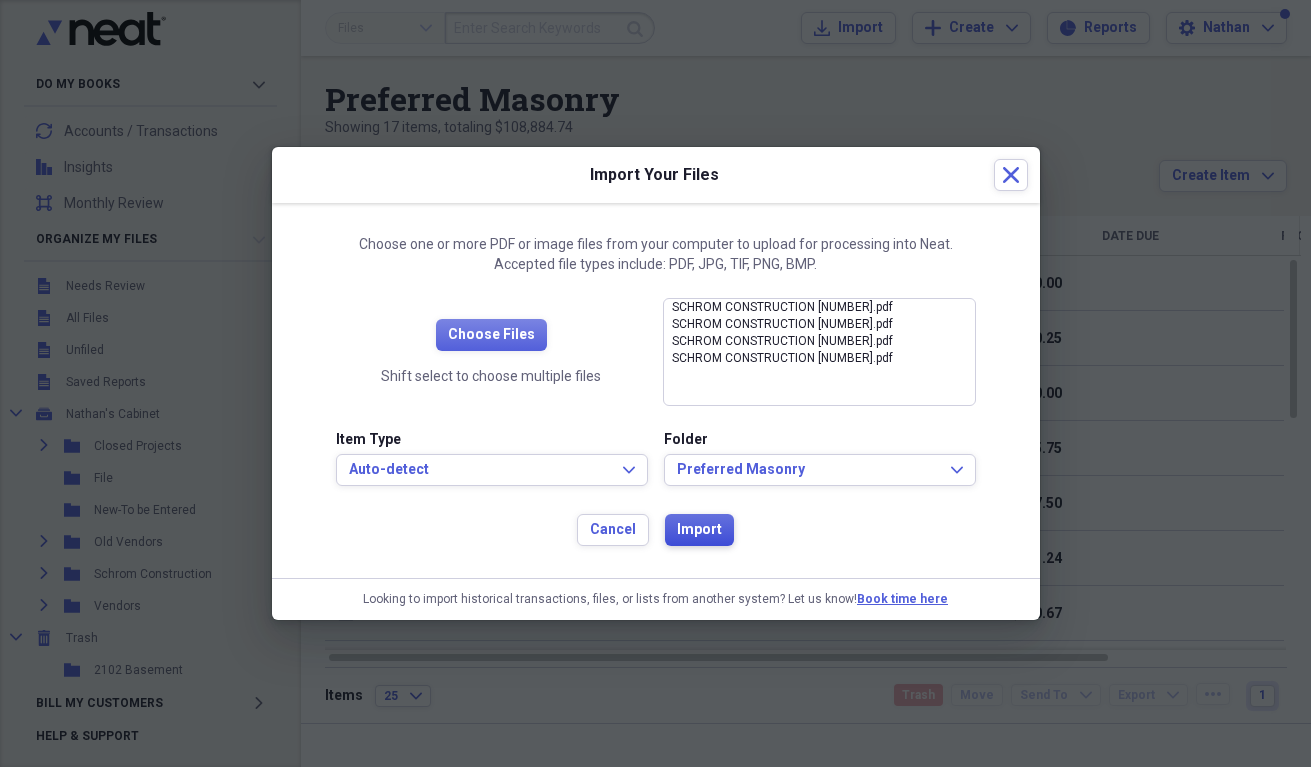 click on "Import" at bounding box center [699, 530] 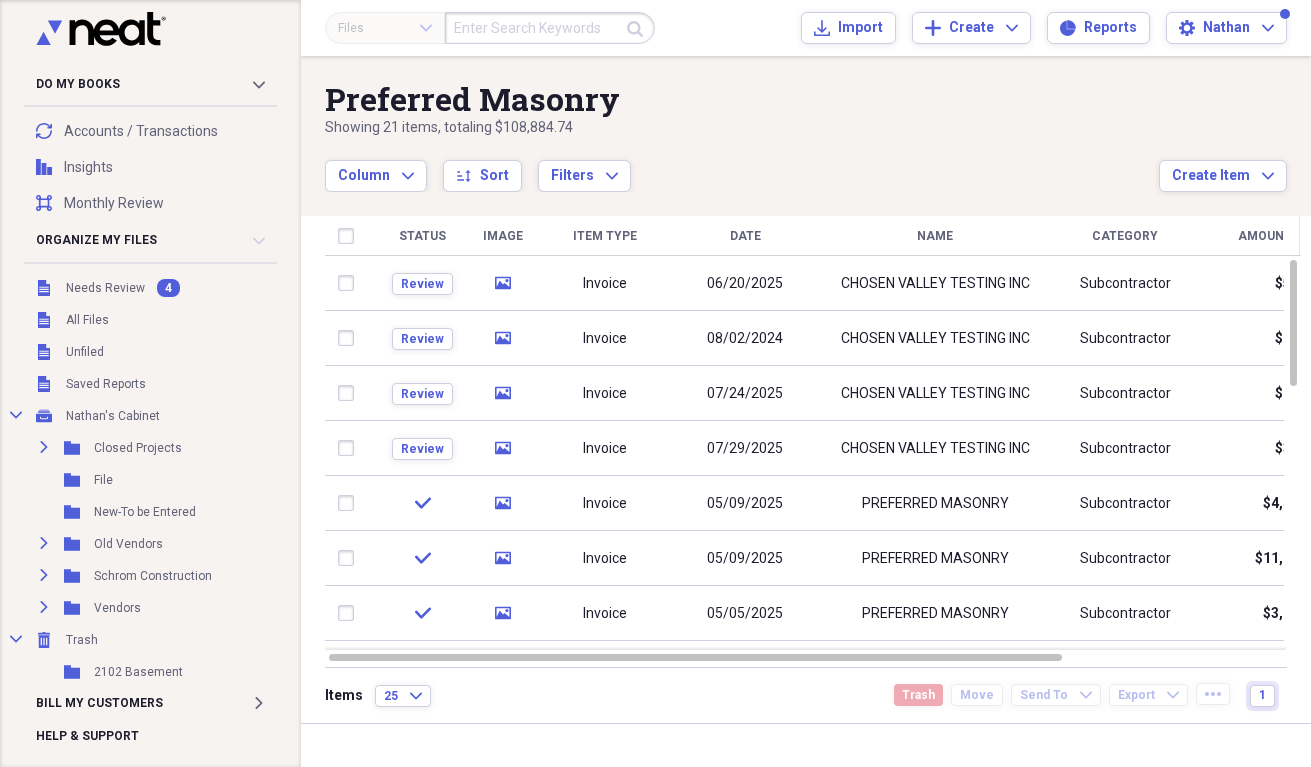click on "Column Expand sort Sort Filters  Expand" at bounding box center (742, 165) 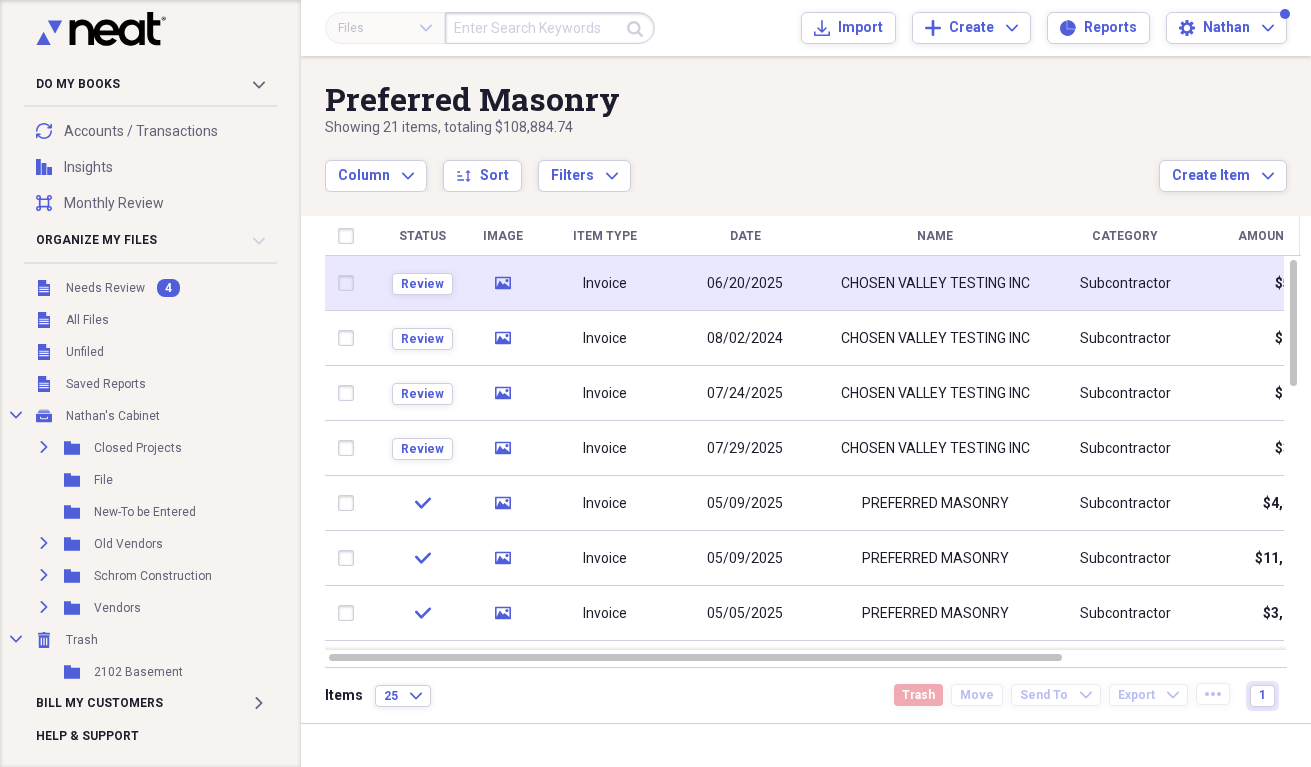 click on "Invoice" at bounding box center (605, 283) 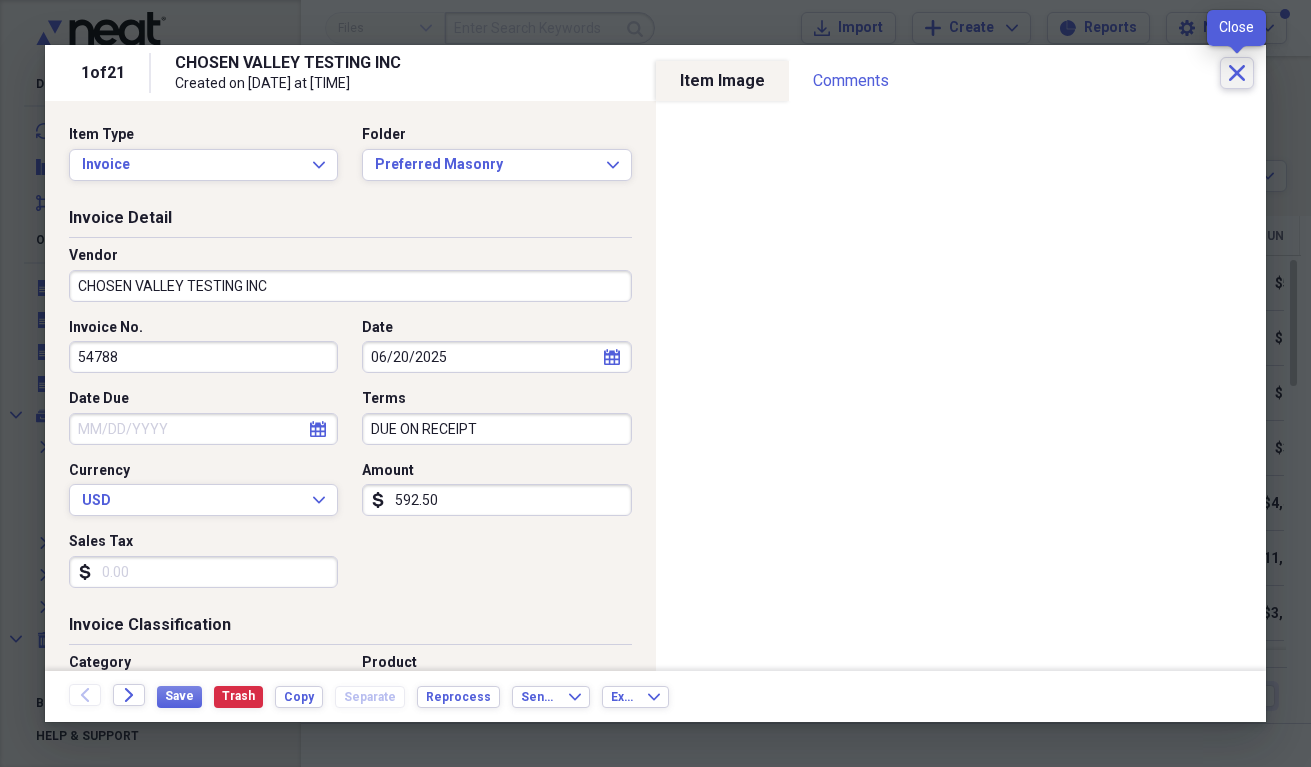 click 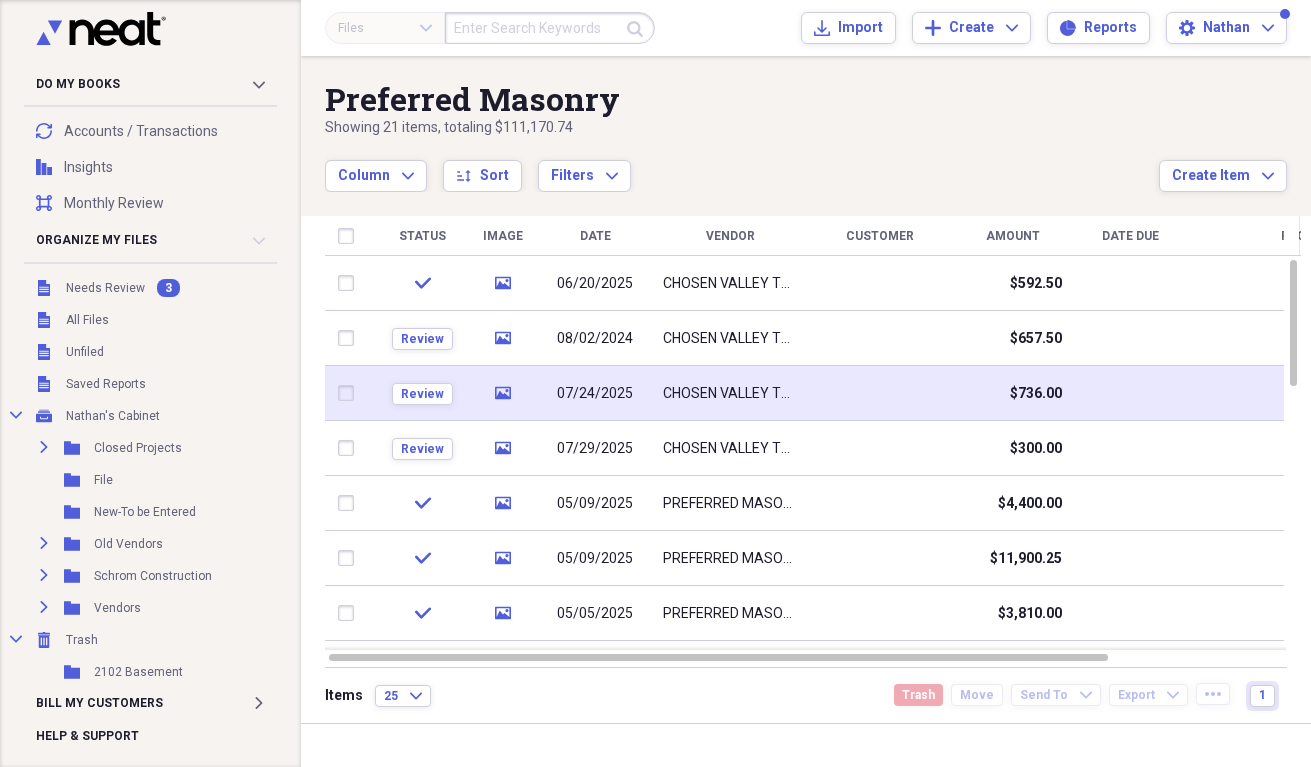 click on "CHOSEN VALLEY TESTING INC" at bounding box center [730, 394] 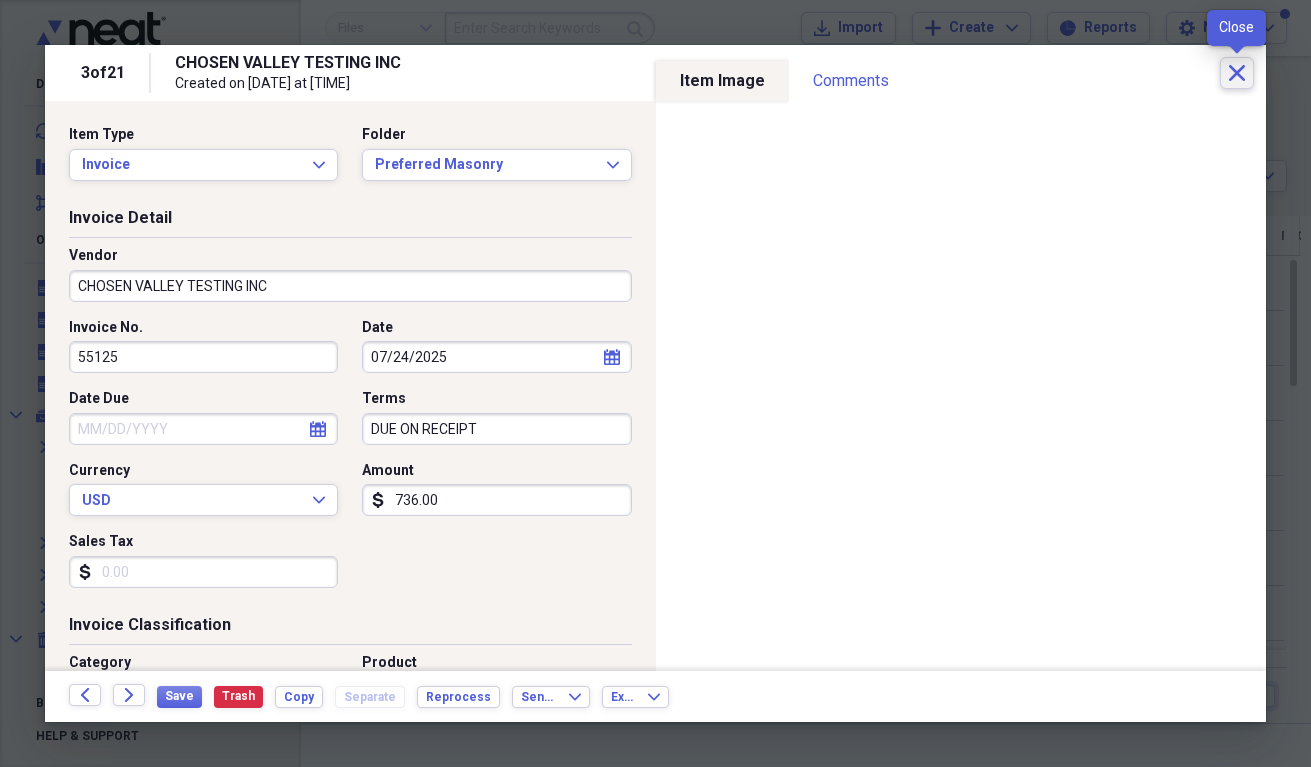 click on "Close" at bounding box center (1237, 73) 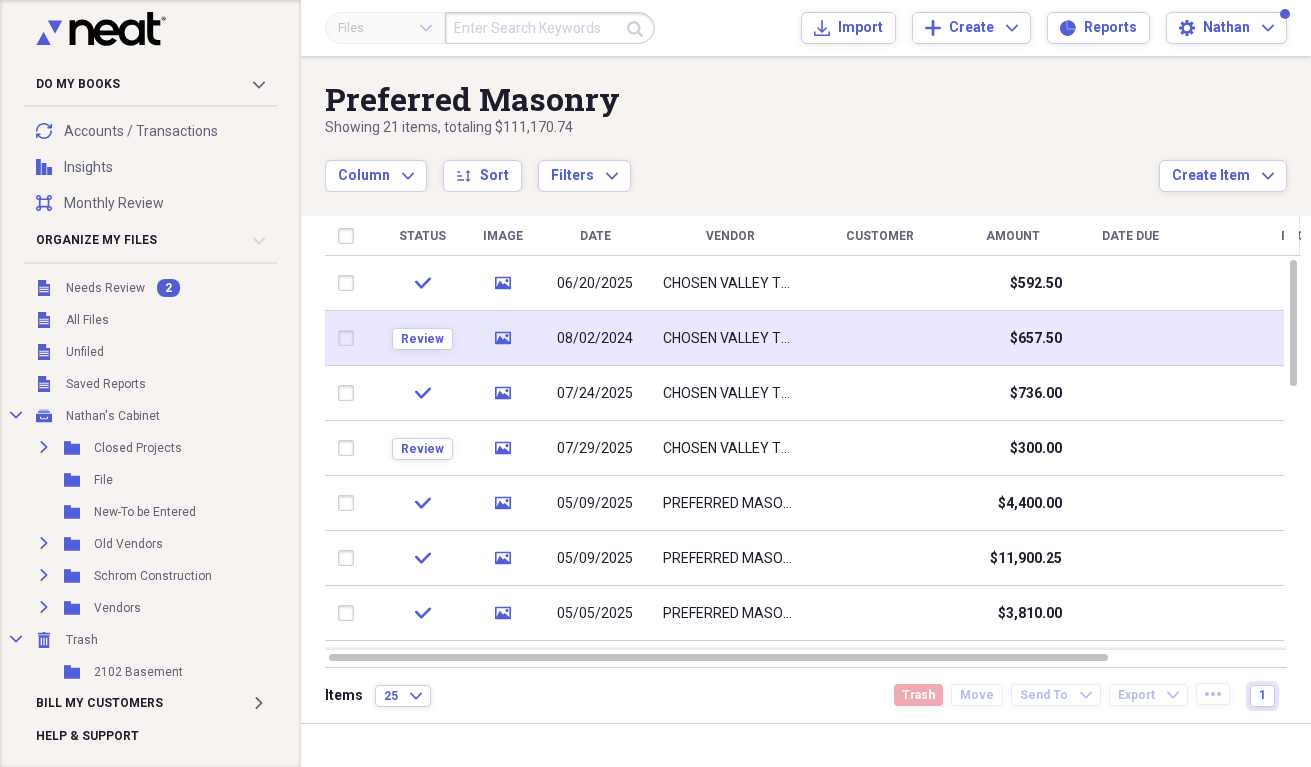click on "CHOSEN VALLEY TESTING INC" at bounding box center [730, 339] 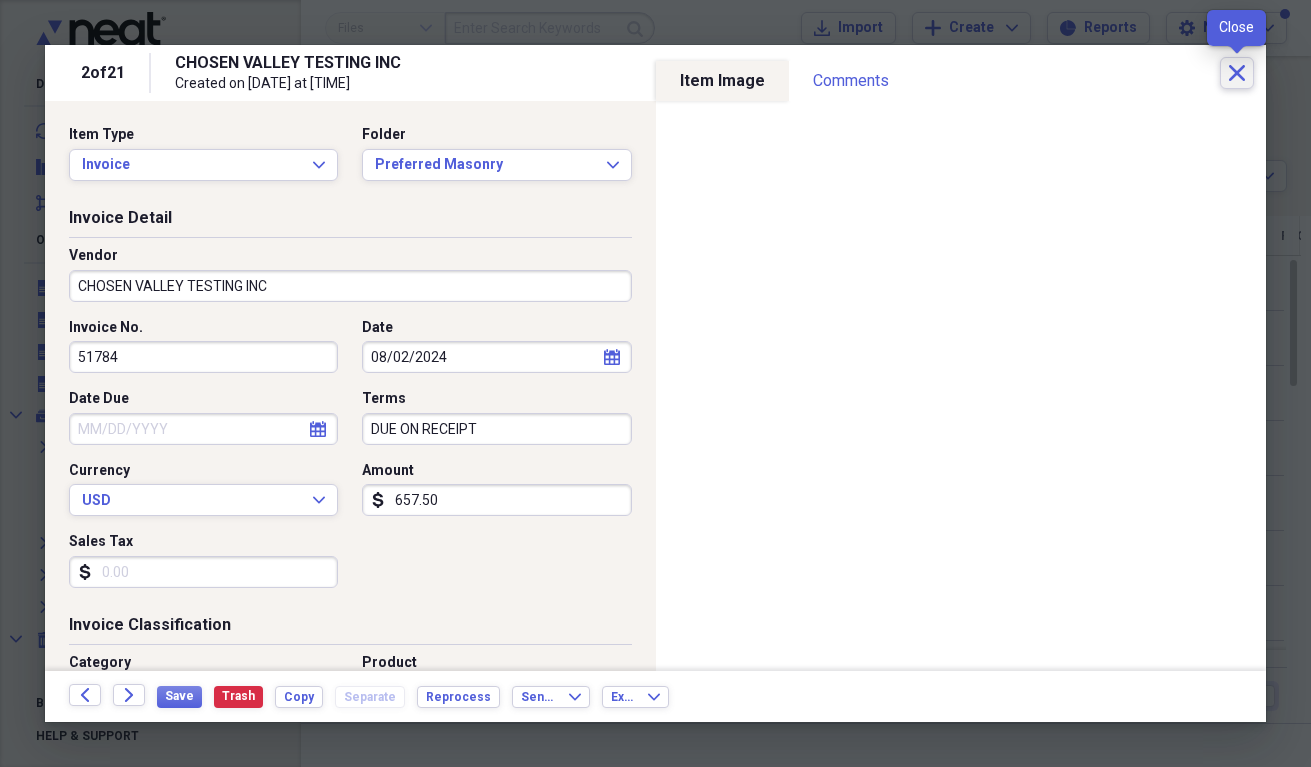 click on "Close" at bounding box center (1237, 73) 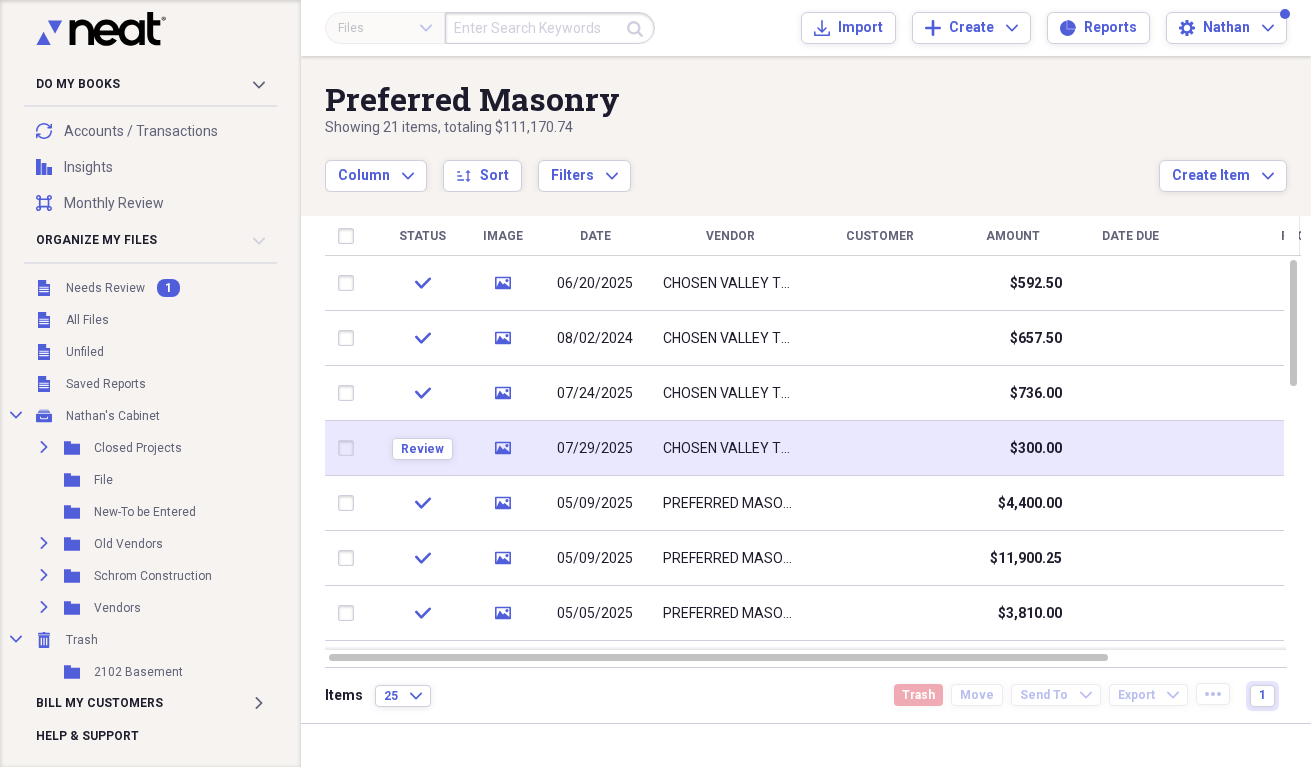 click on "07/29/2025" at bounding box center (595, 449) 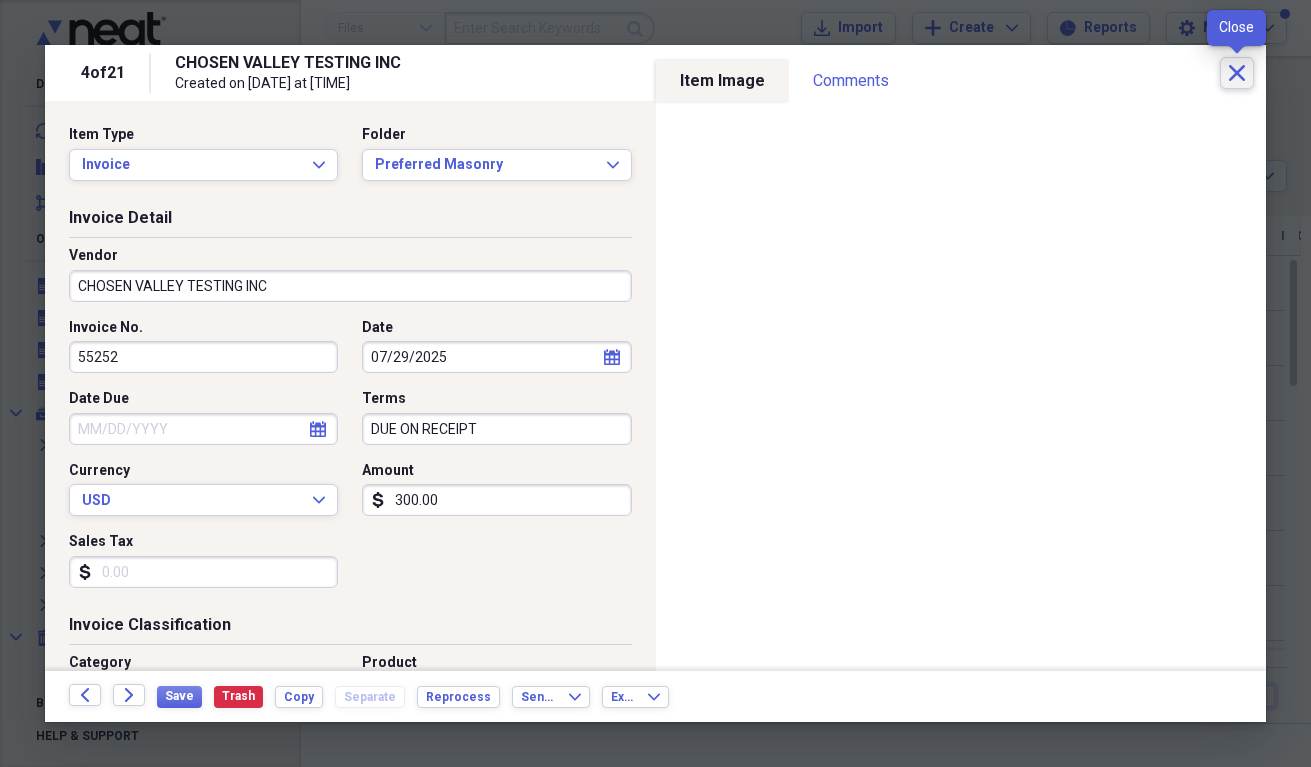click on "Close" 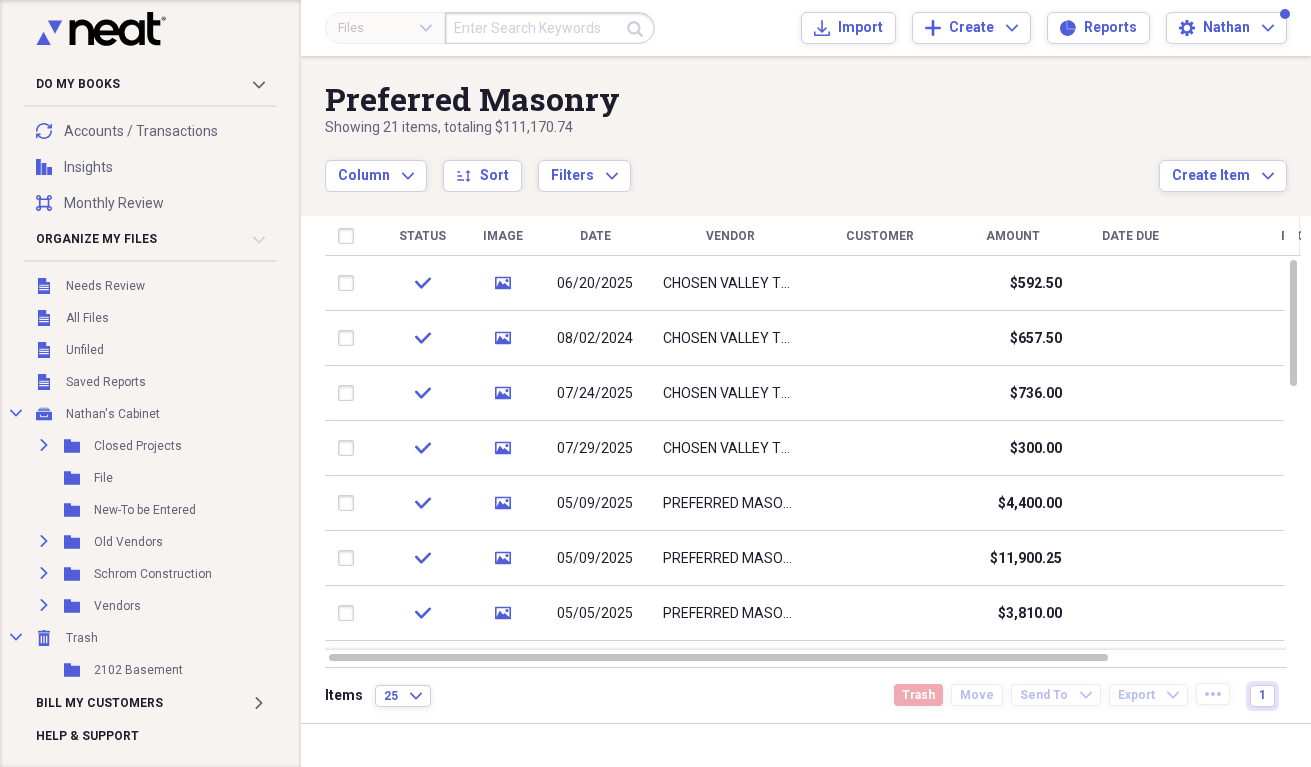click on "Preferred Masonry" at bounding box center (742, 99) 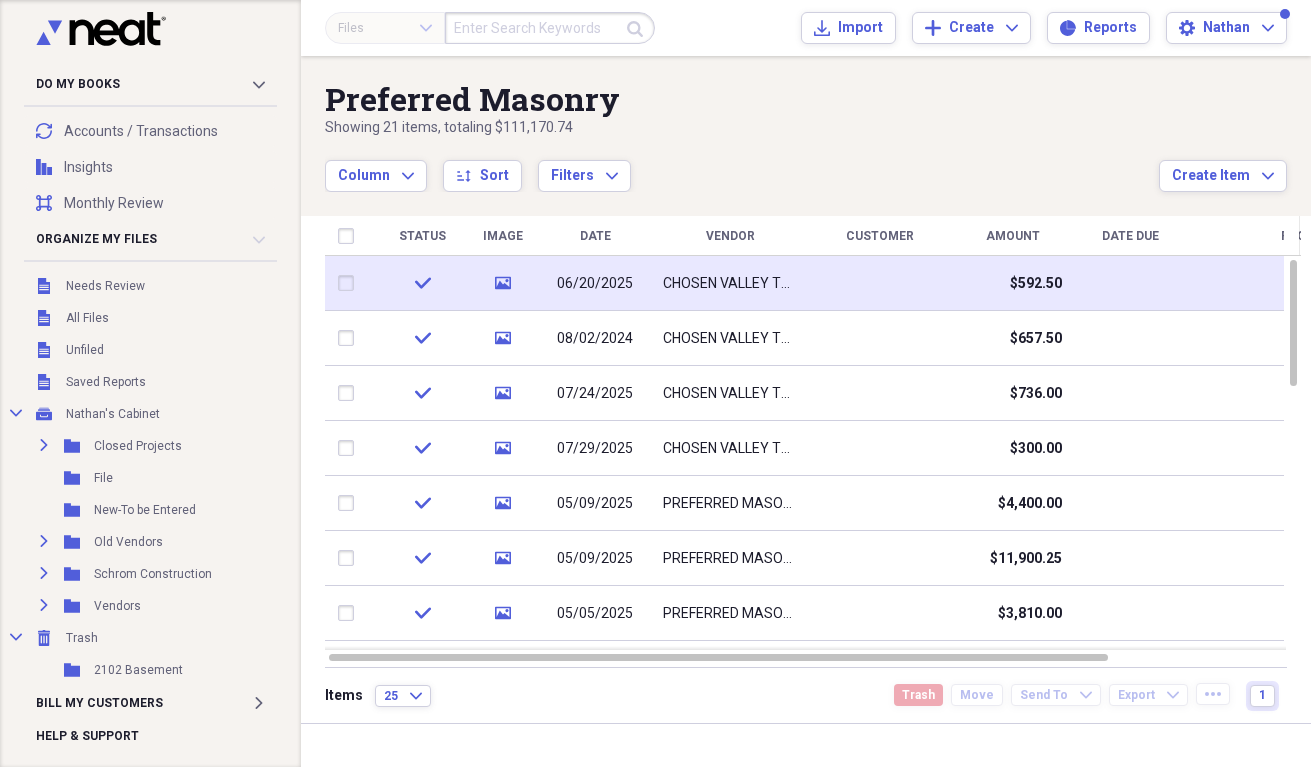 click at bounding box center (350, 283) 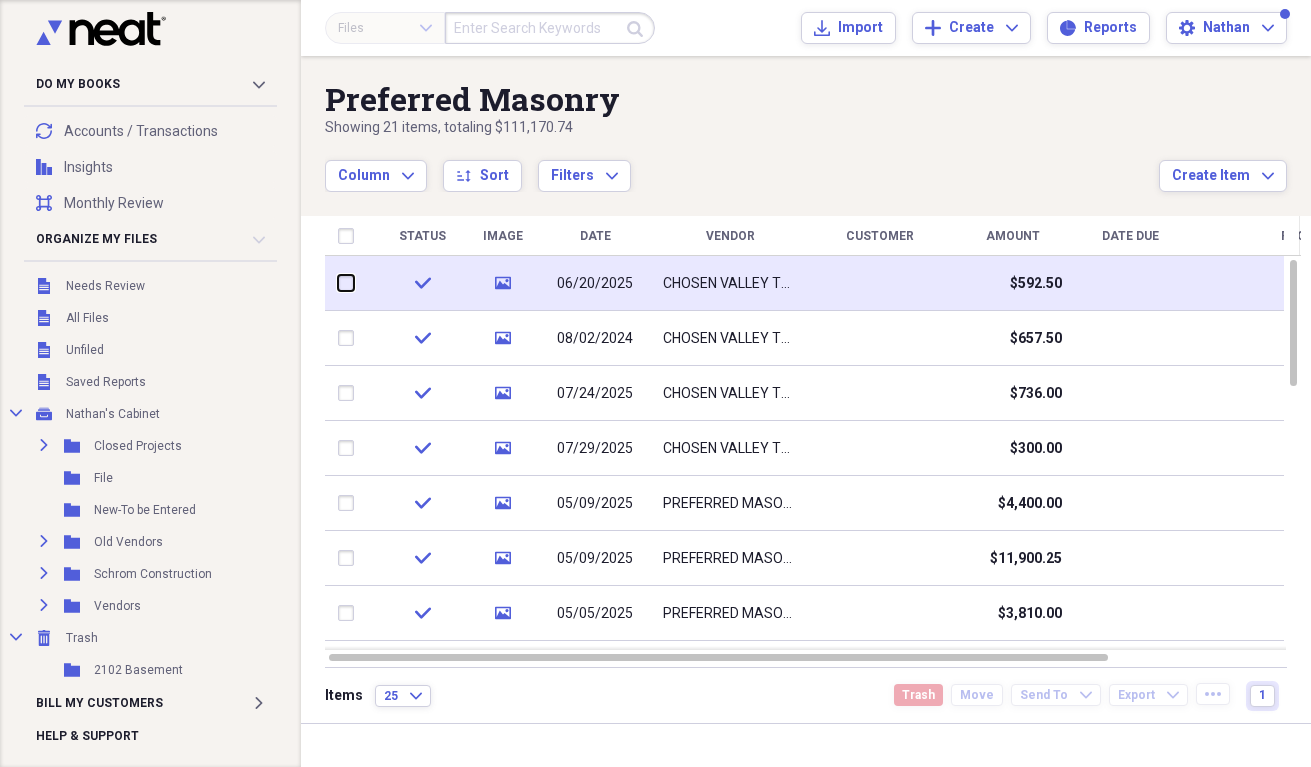 click at bounding box center (338, 283) 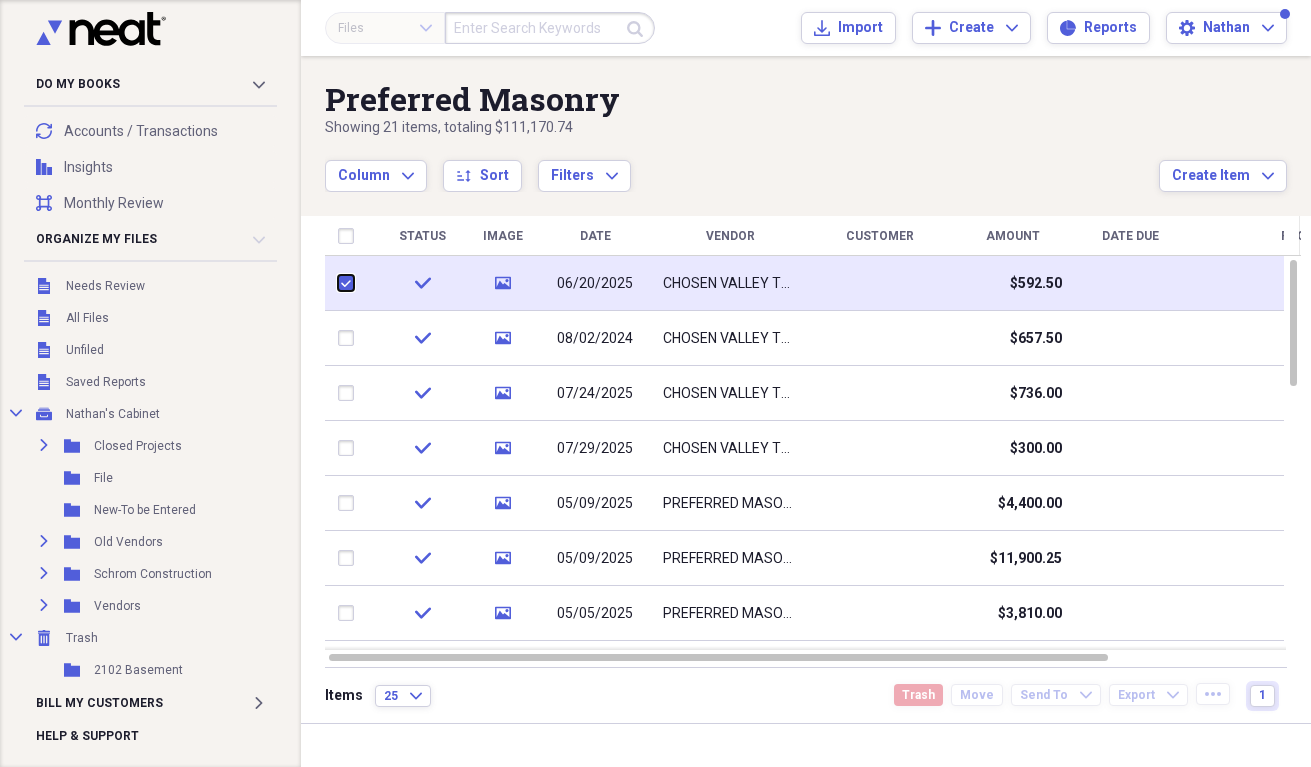 checkbox on "true" 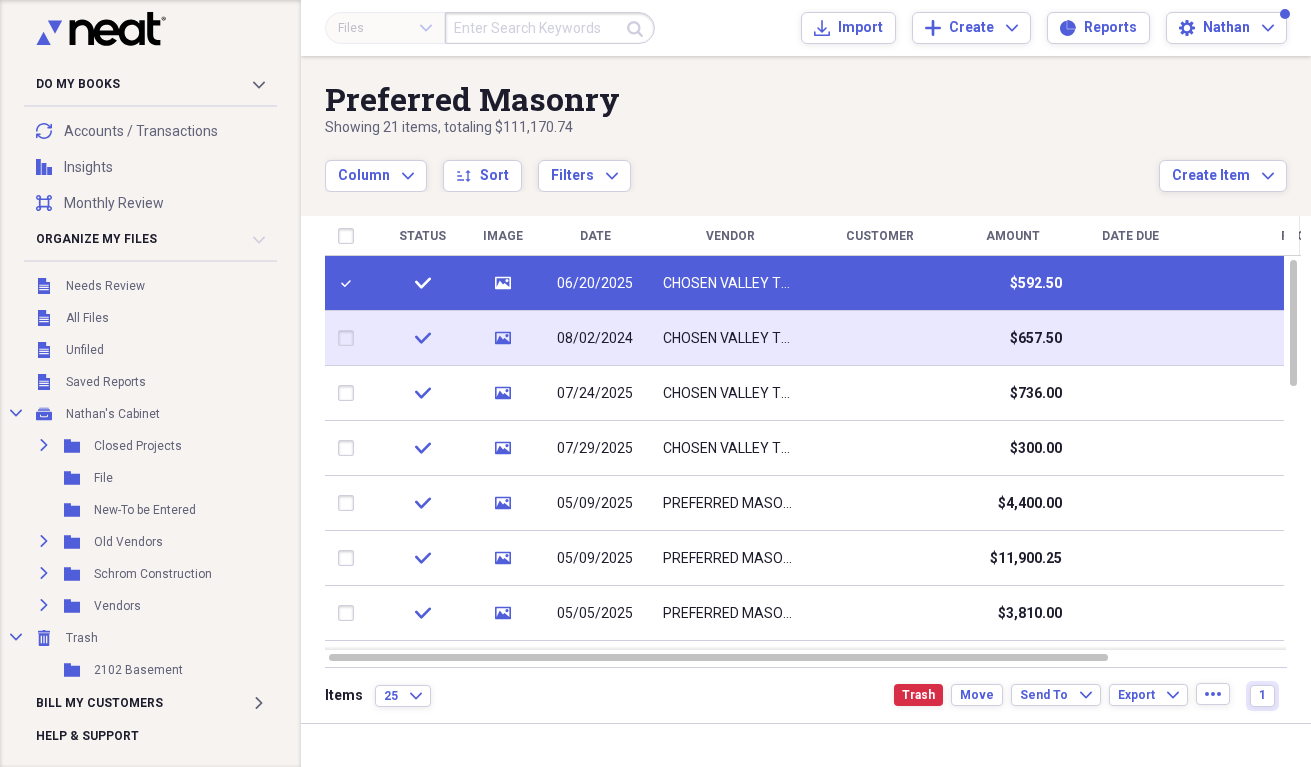 click at bounding box center (350, 338) 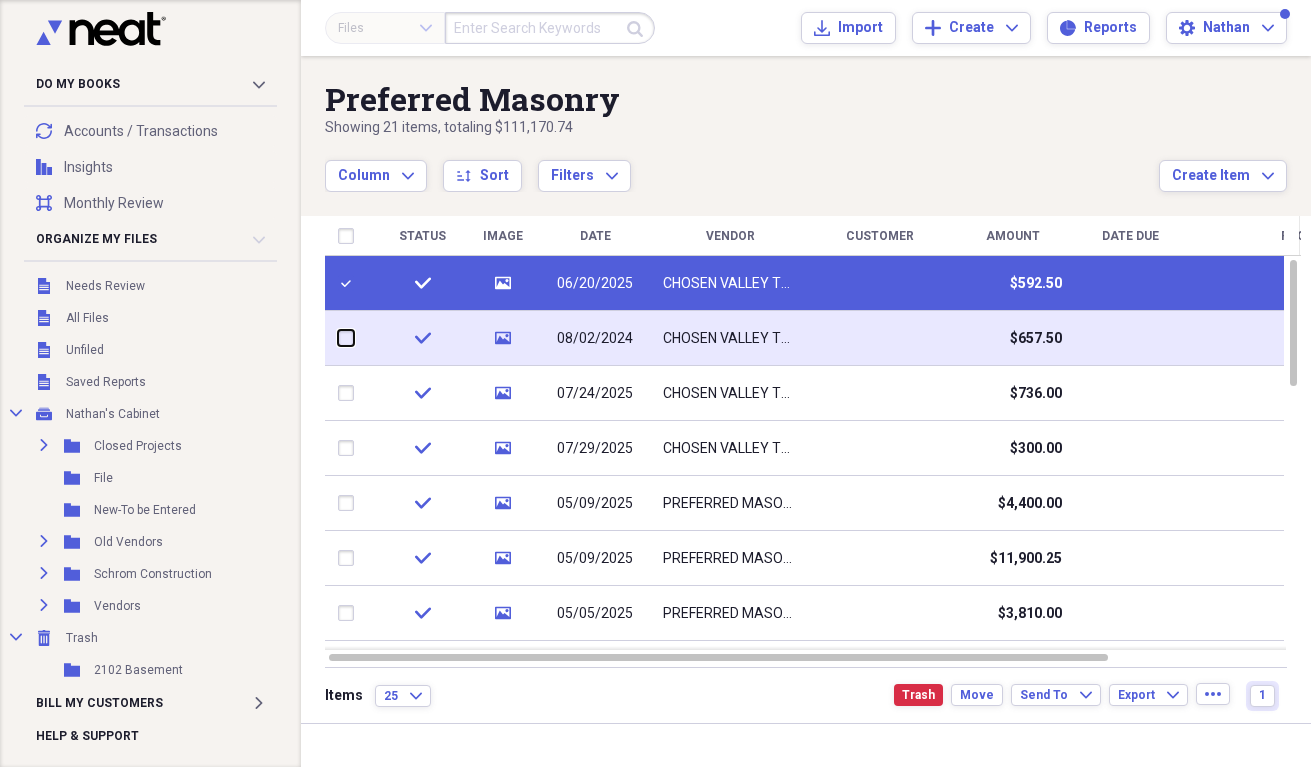 click at bounding box center [338, 338] 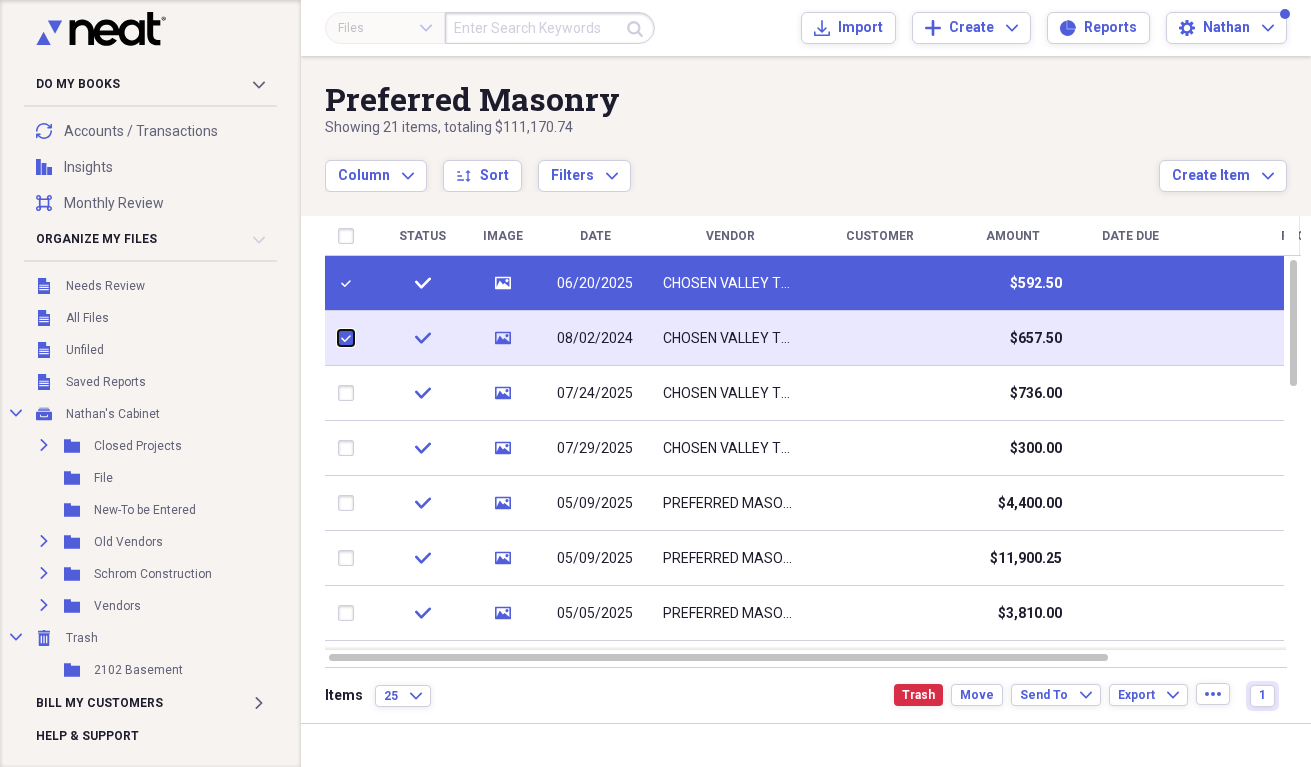 checkbox on "true" 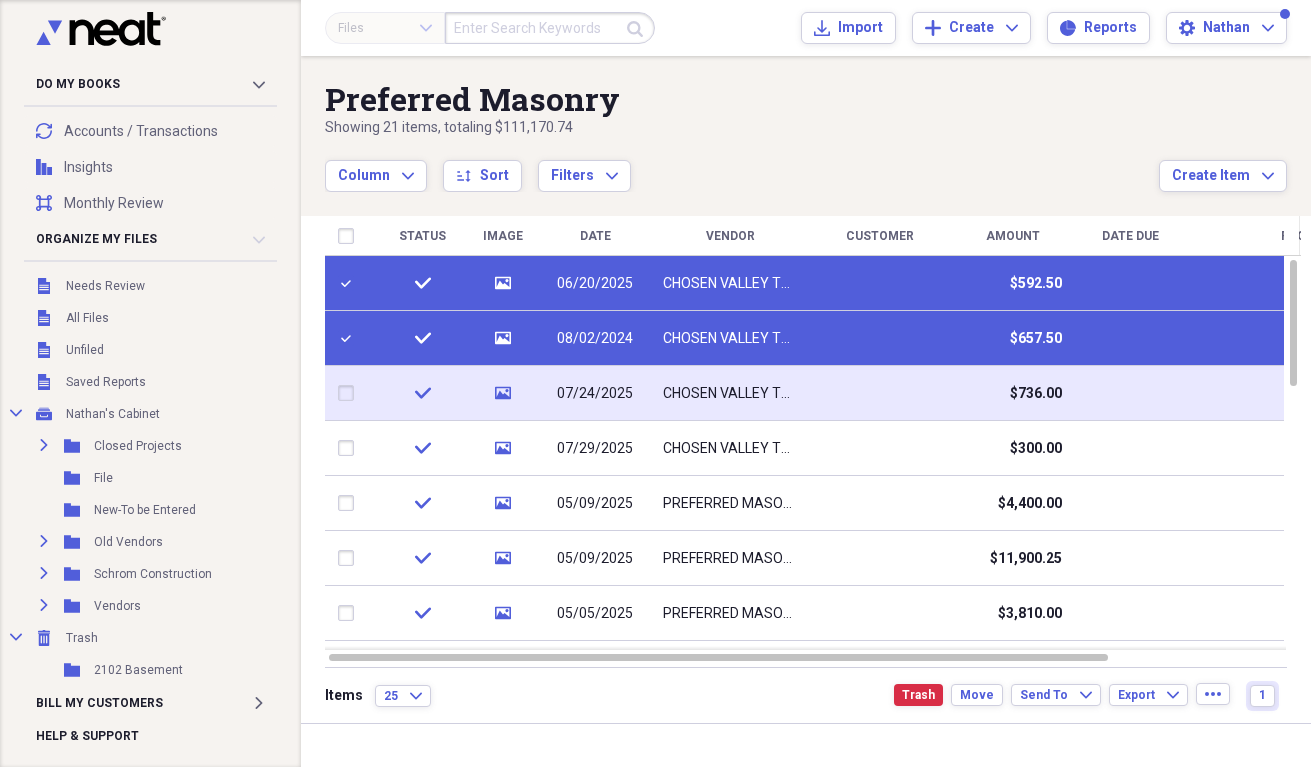 click at bounding box center [350, 393] 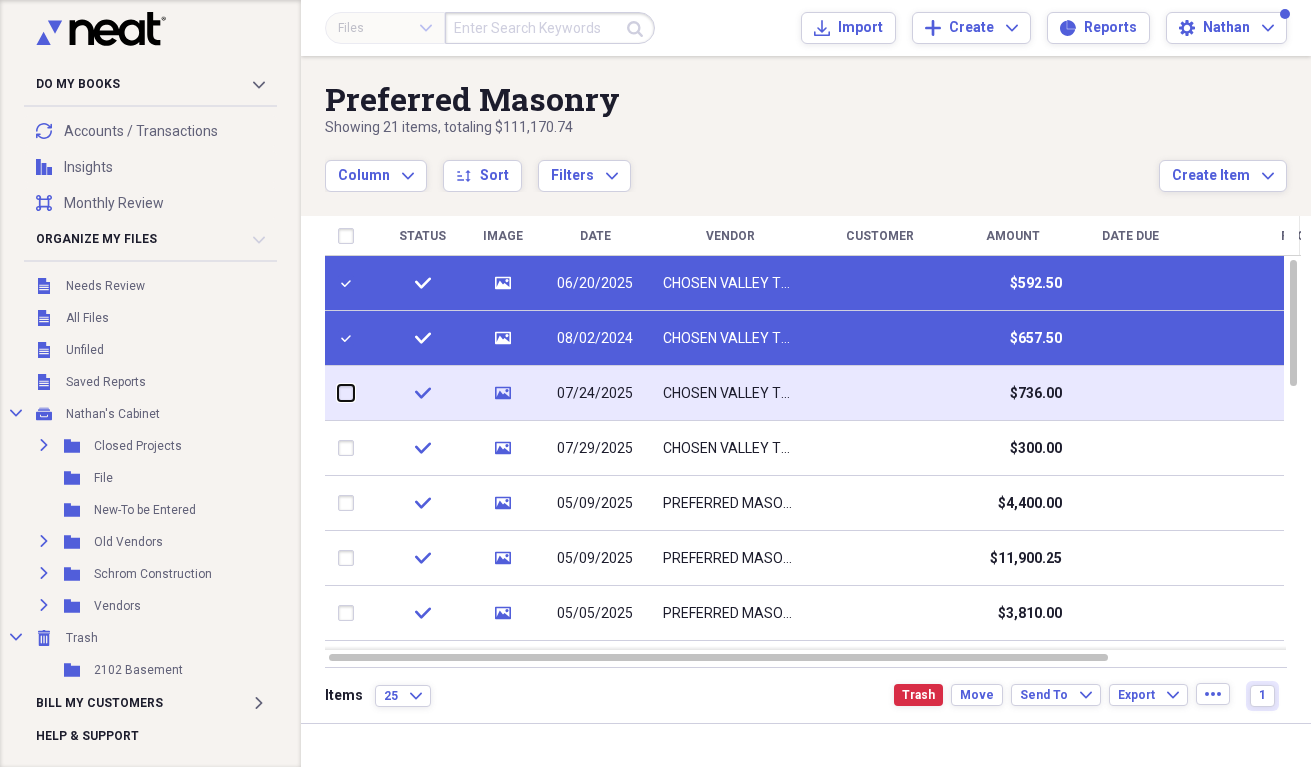 click at bounding box center [338, 393] 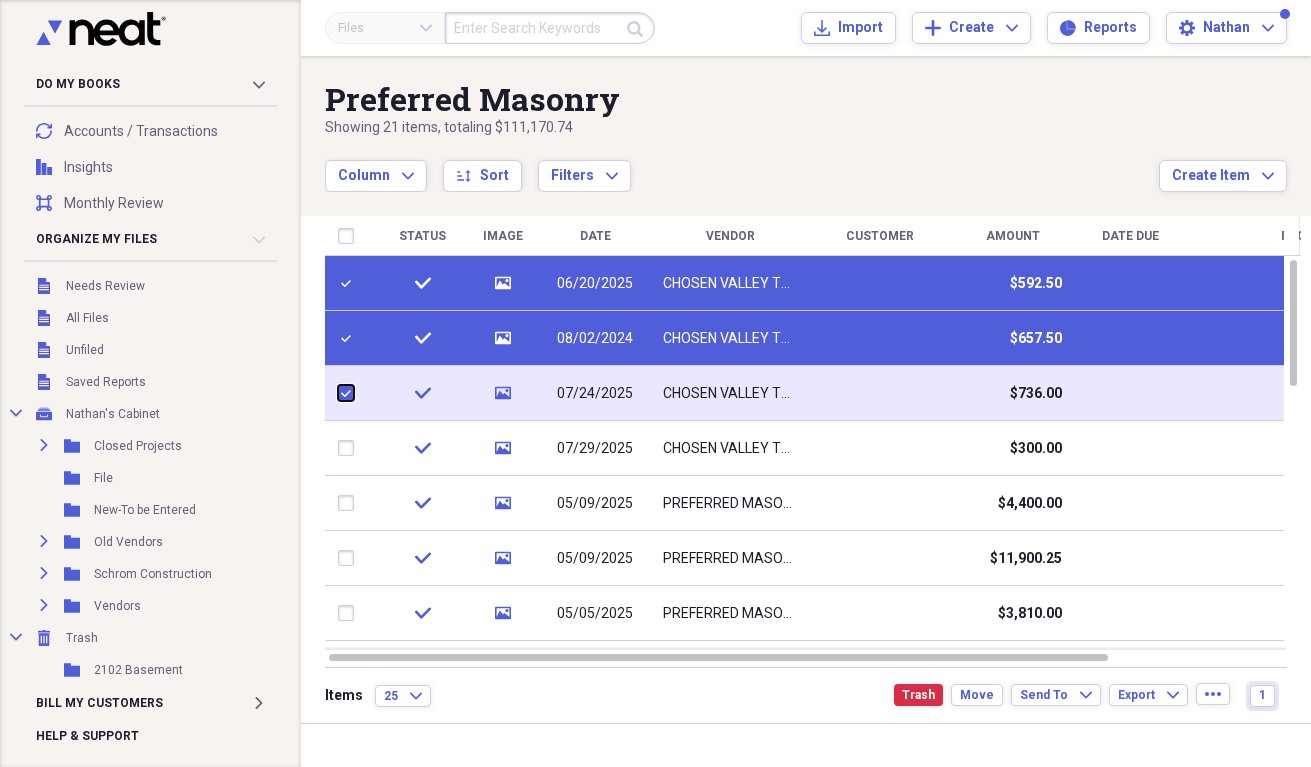 checkbox on "true" 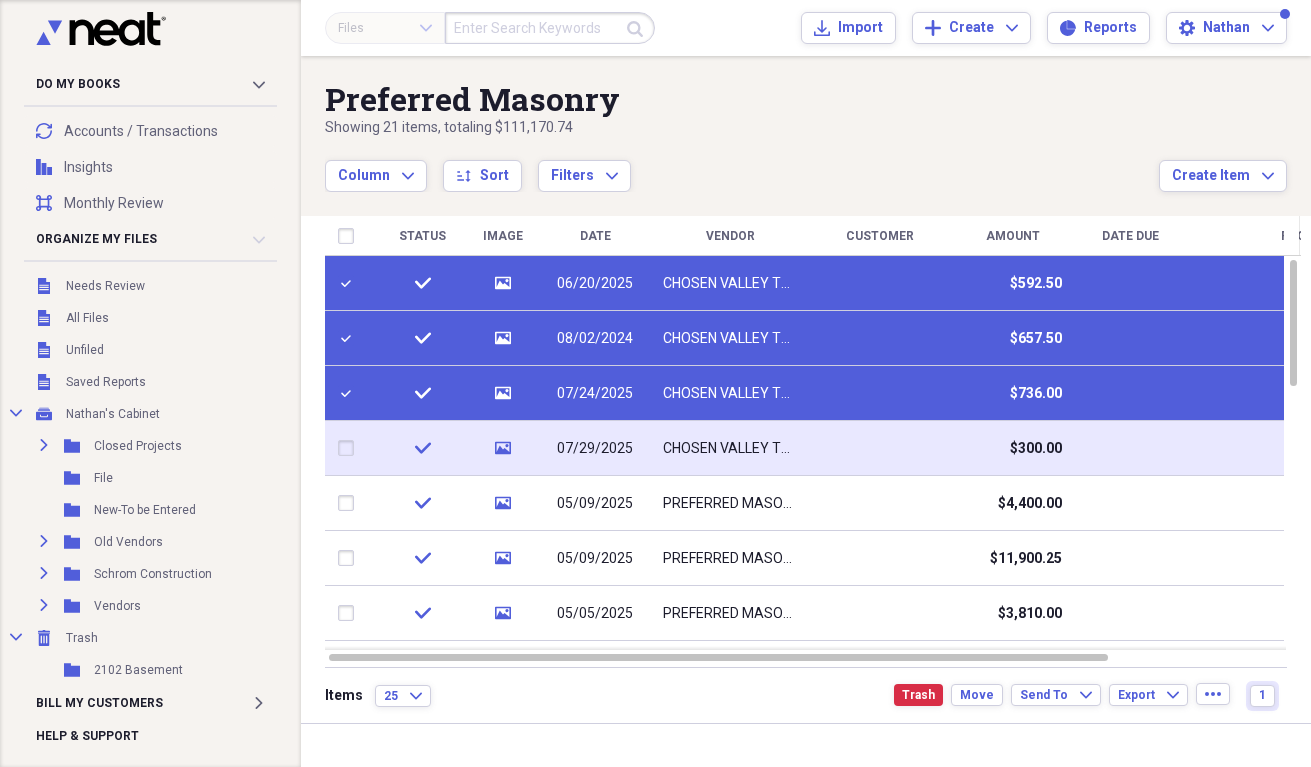 click at bounding box center (350, 448) 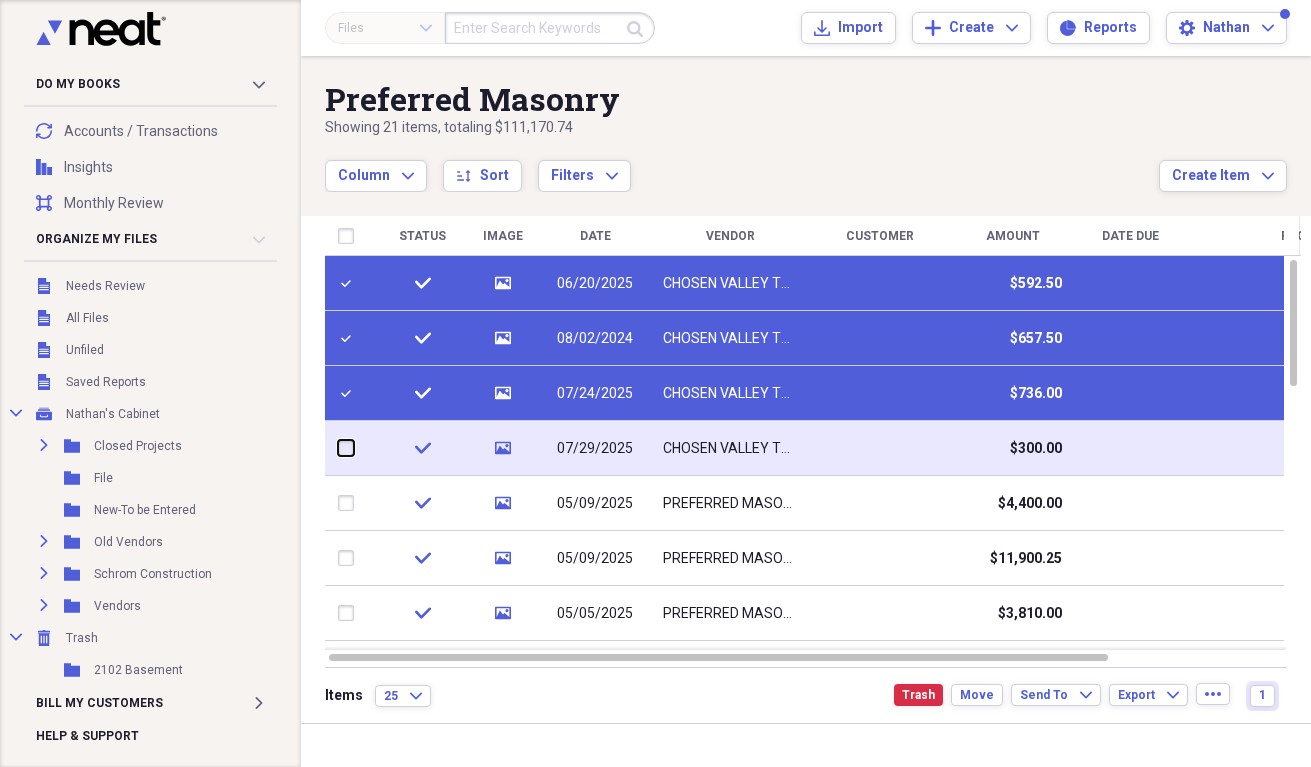 click at bounding box center (338, 448) 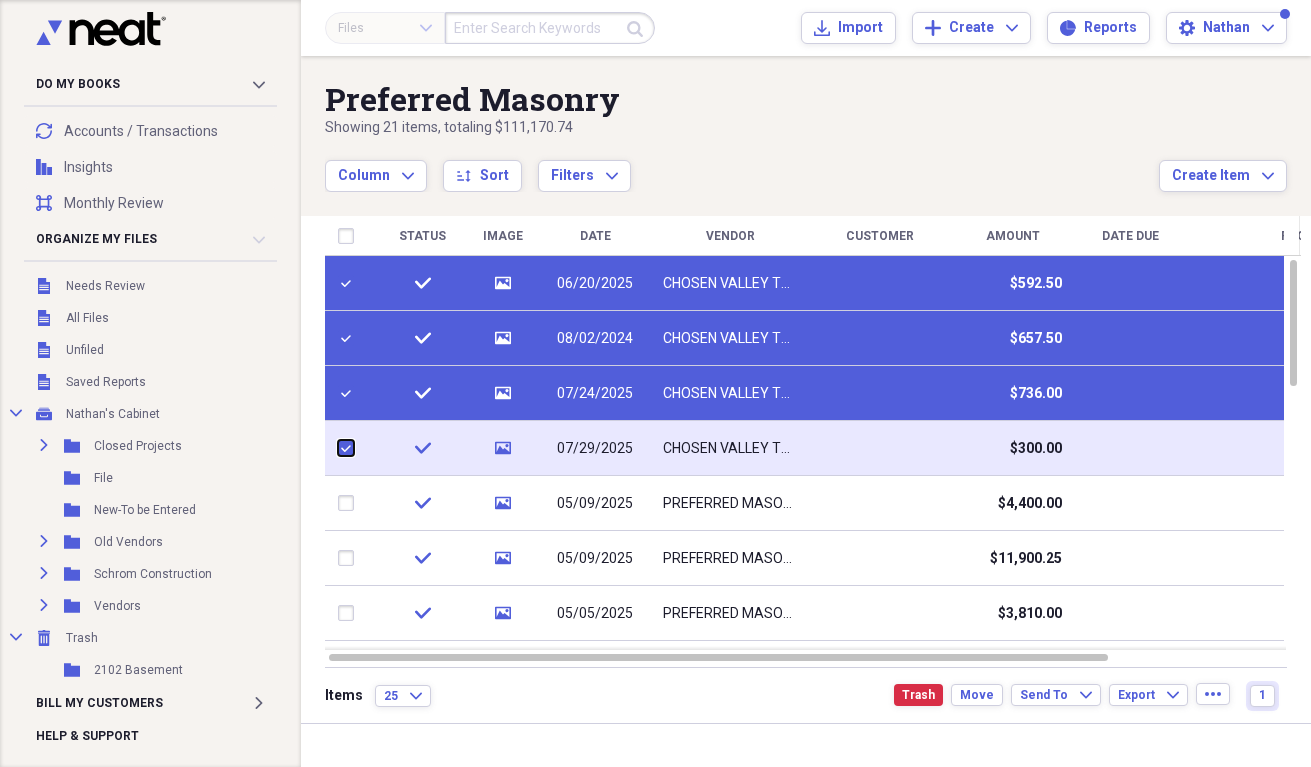 checkbox on "true" 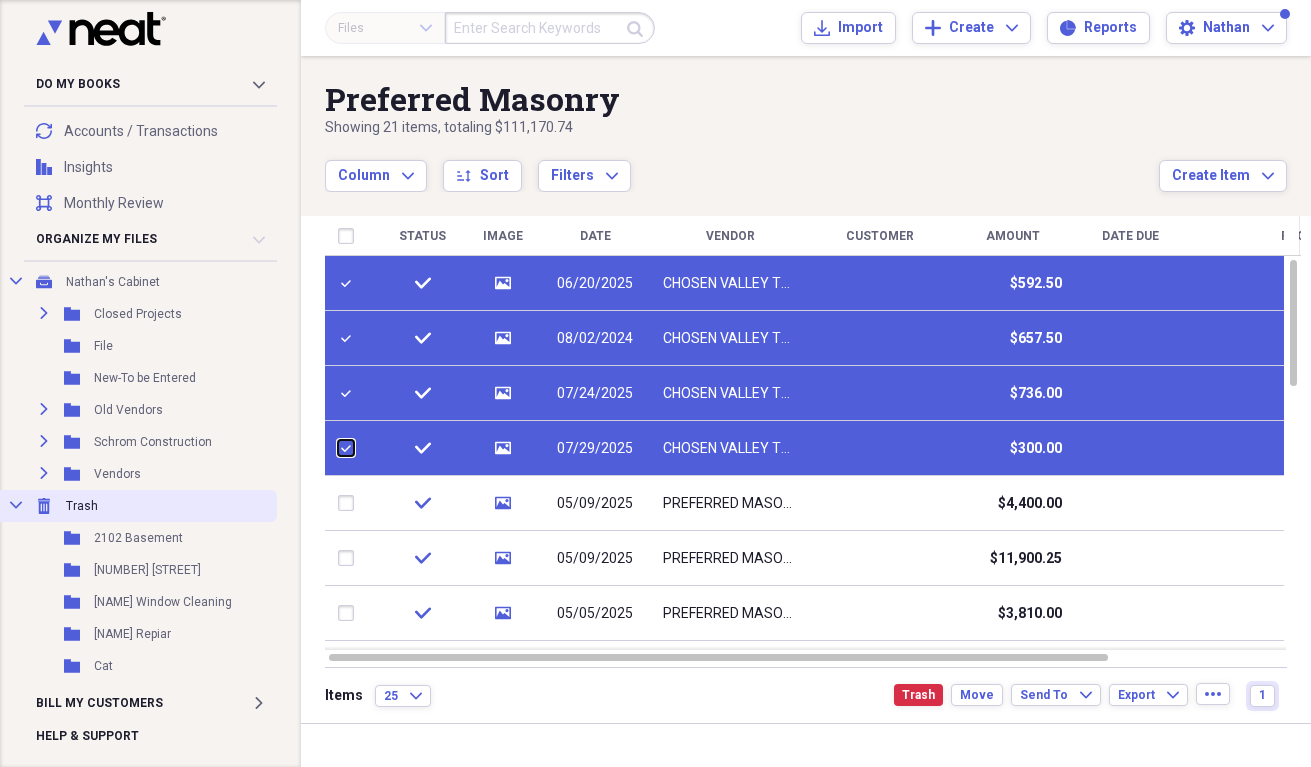 scroll, scrollTop: 100, scrollLeft: 0, axis: vertical 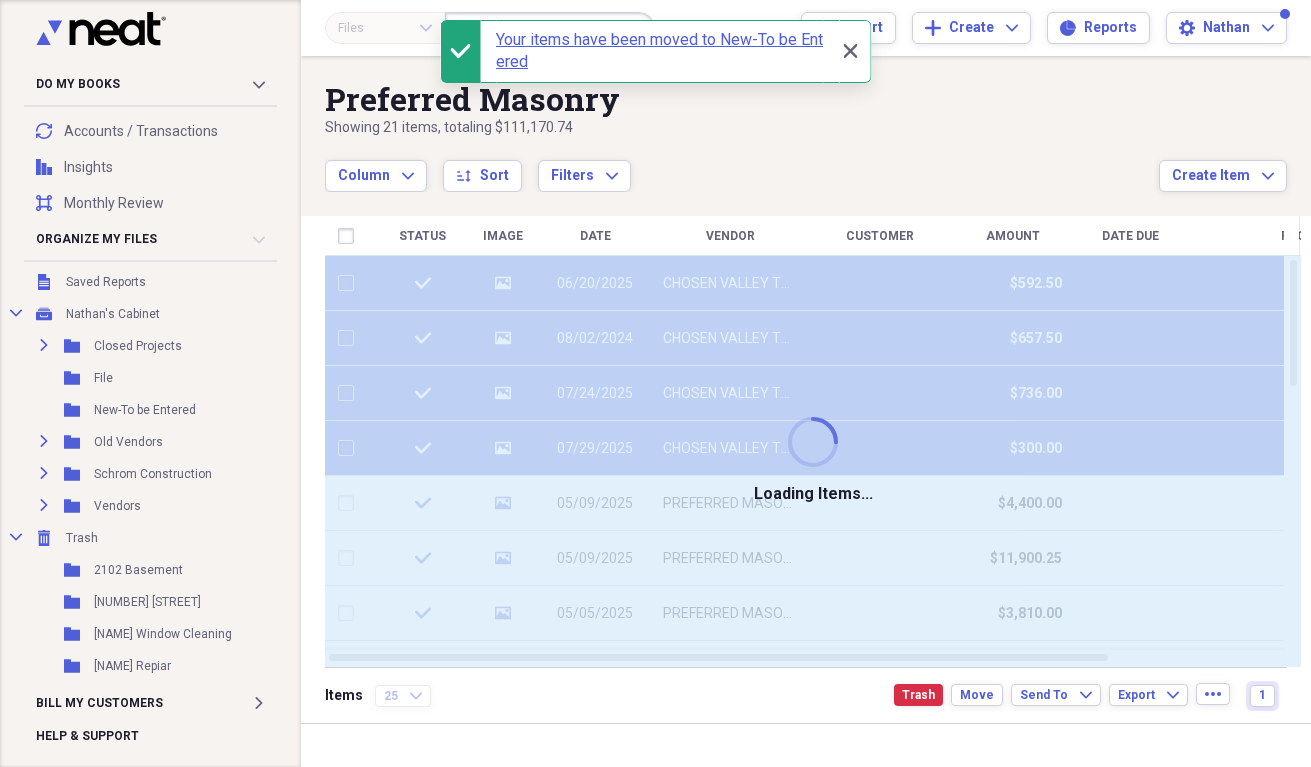 checkbox on "false" 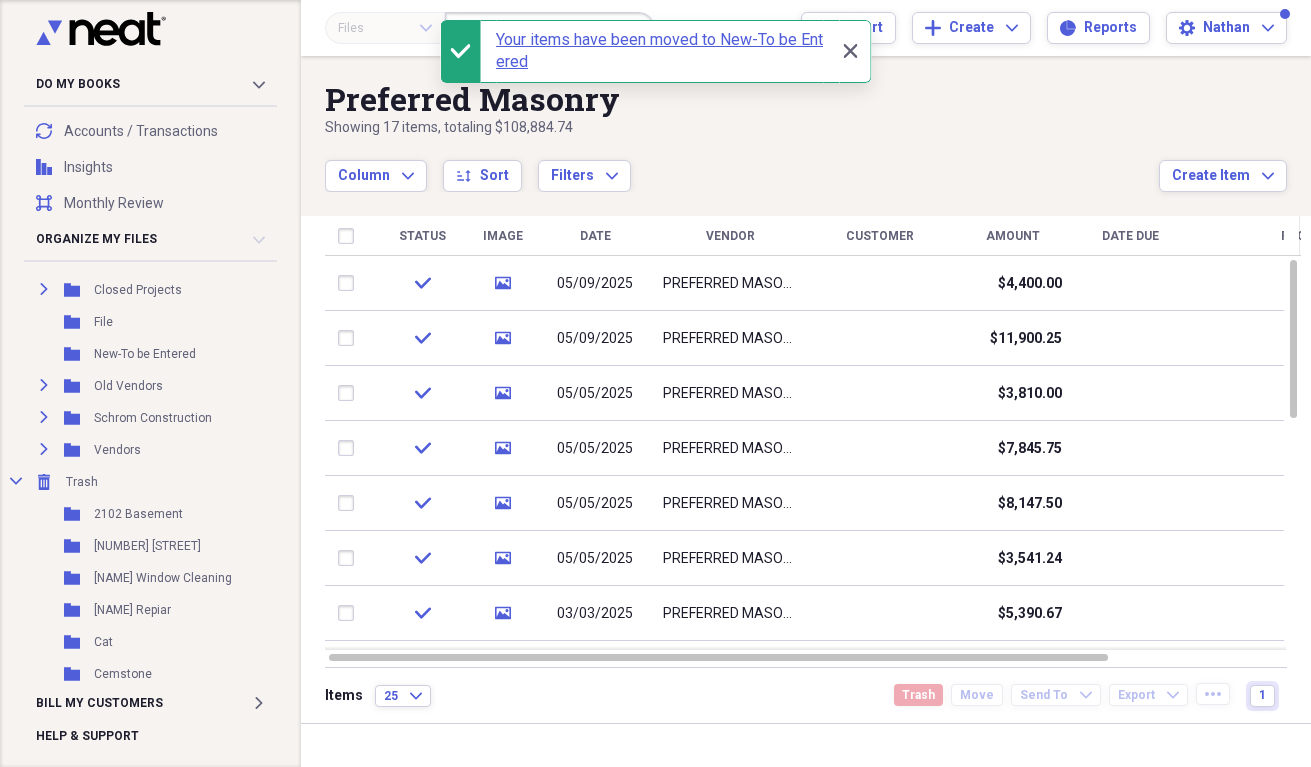 scroll, scrollTop: 143, scrollLeft: 0, axis: vertical 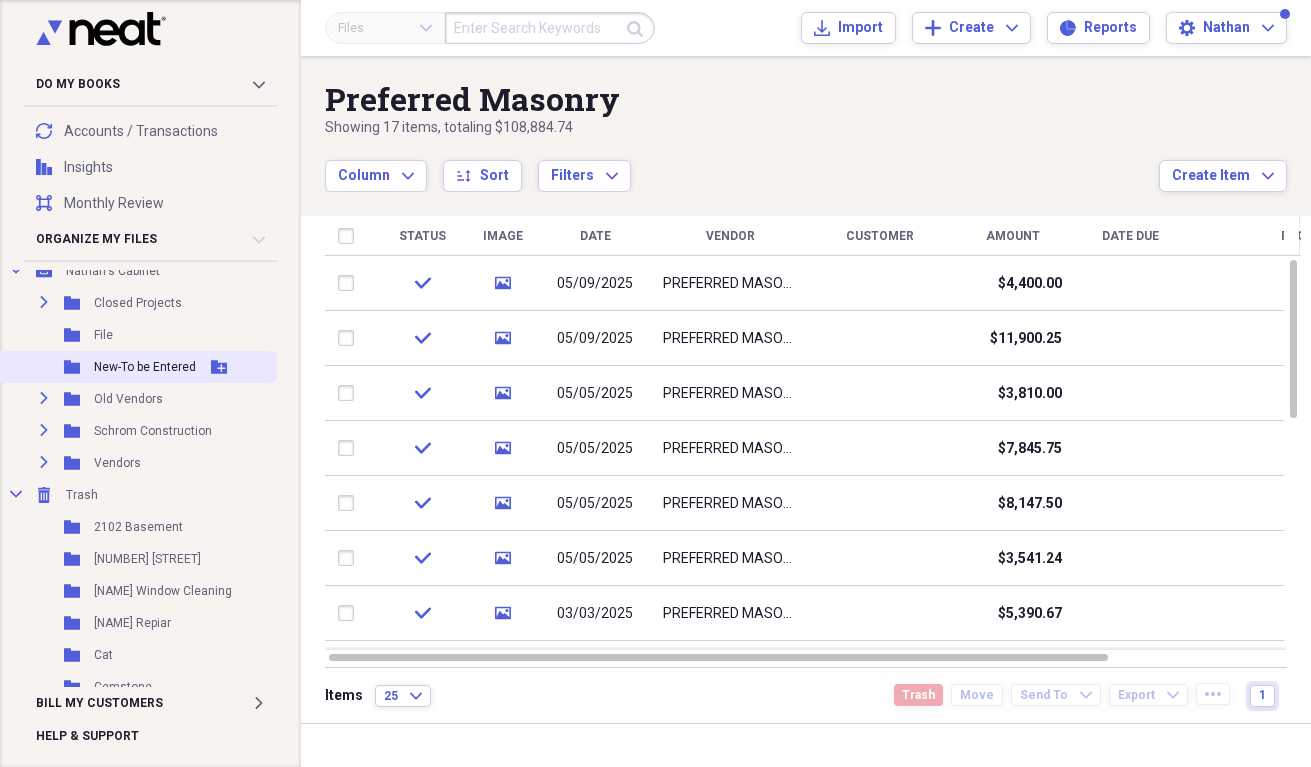 click on "New-To be Entered" at bounding box center [145, 367] 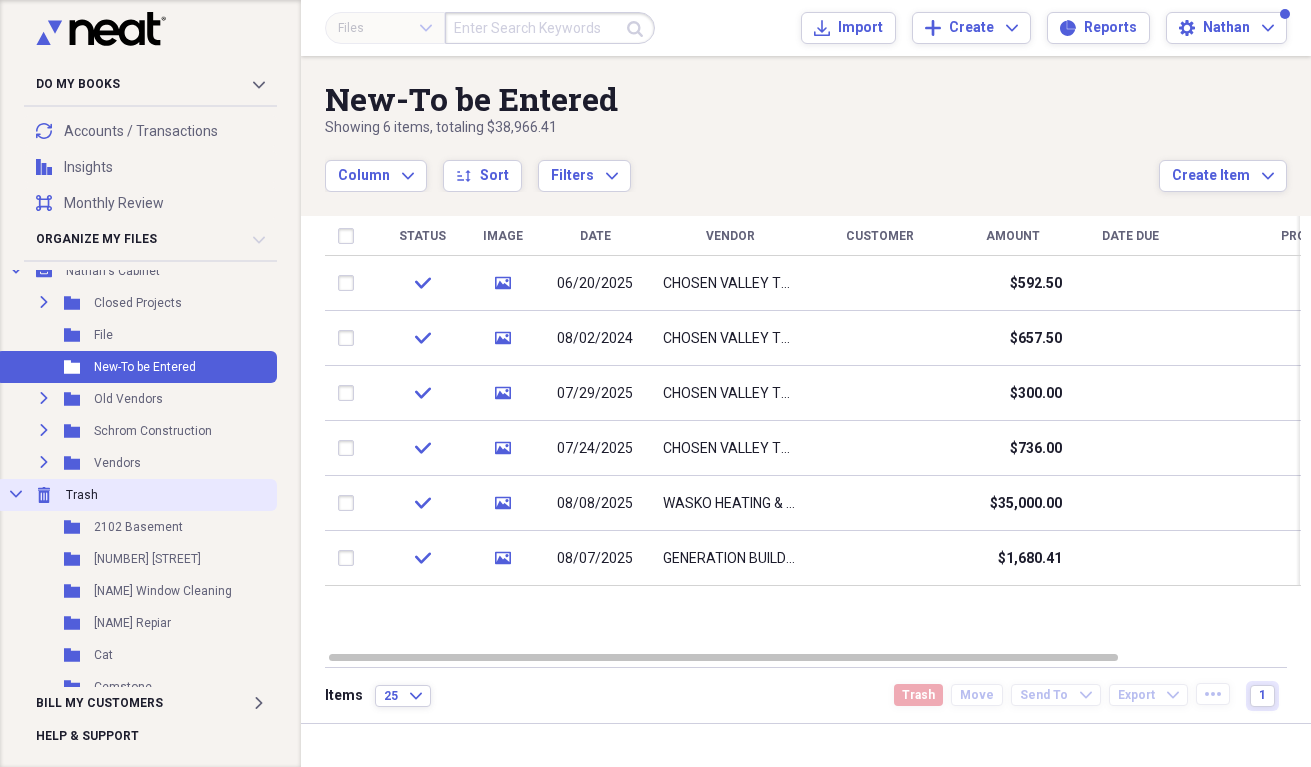 click on "Collapse" at bounding box center (16, 494) 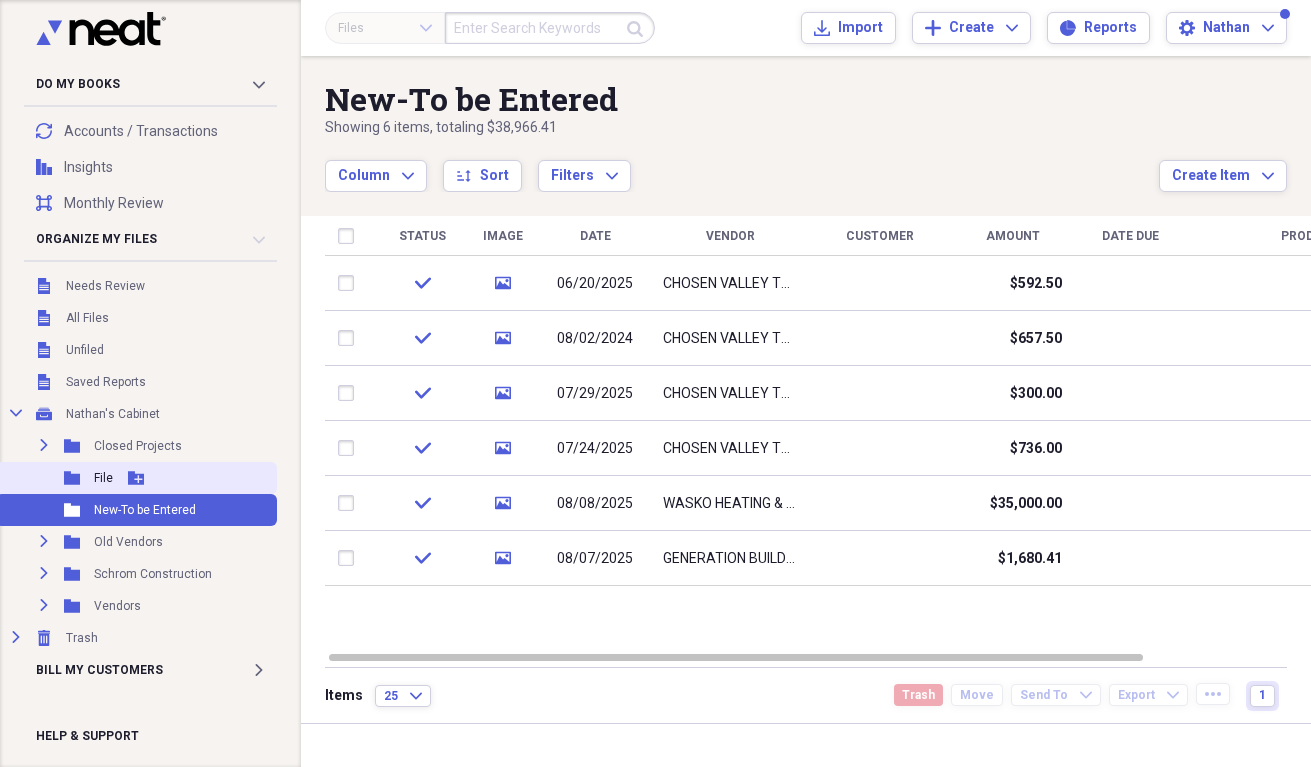scroll, scrollTop: 0, scrollLeft: 0, axis: both 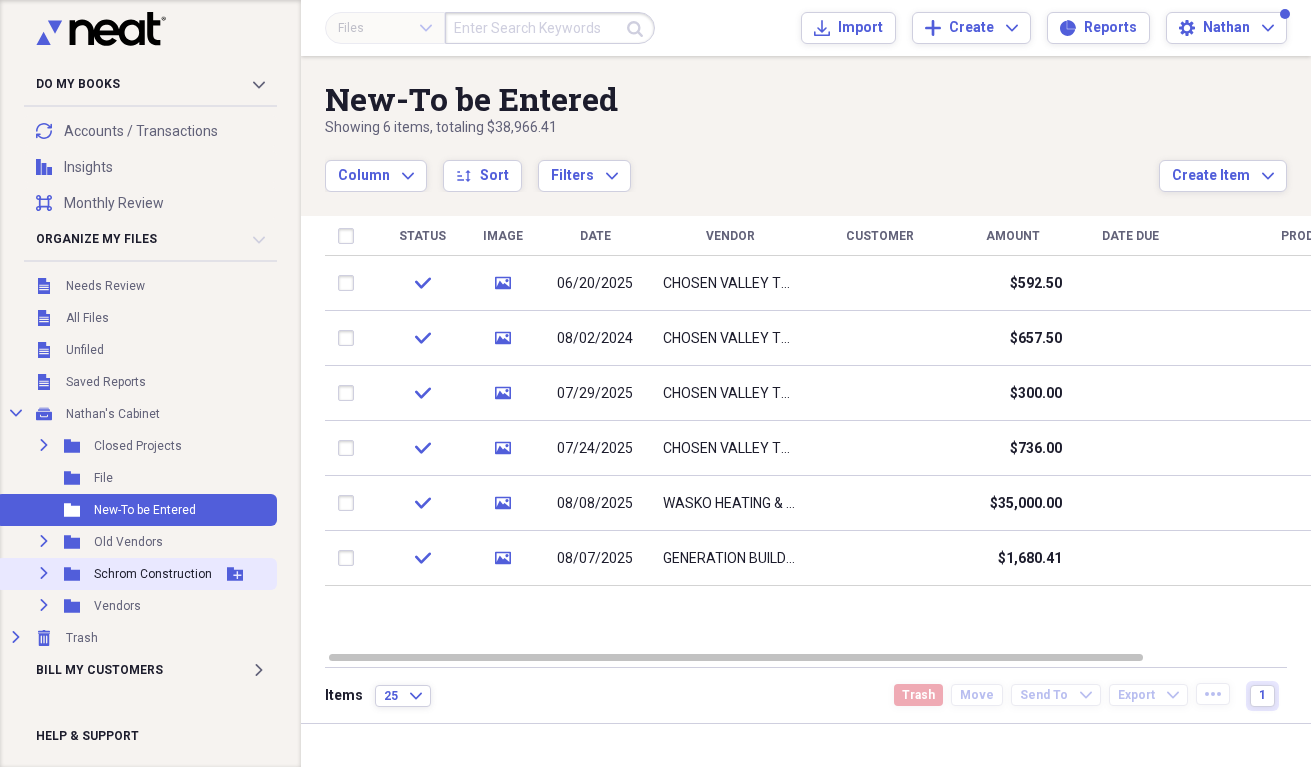 click on "Expand" 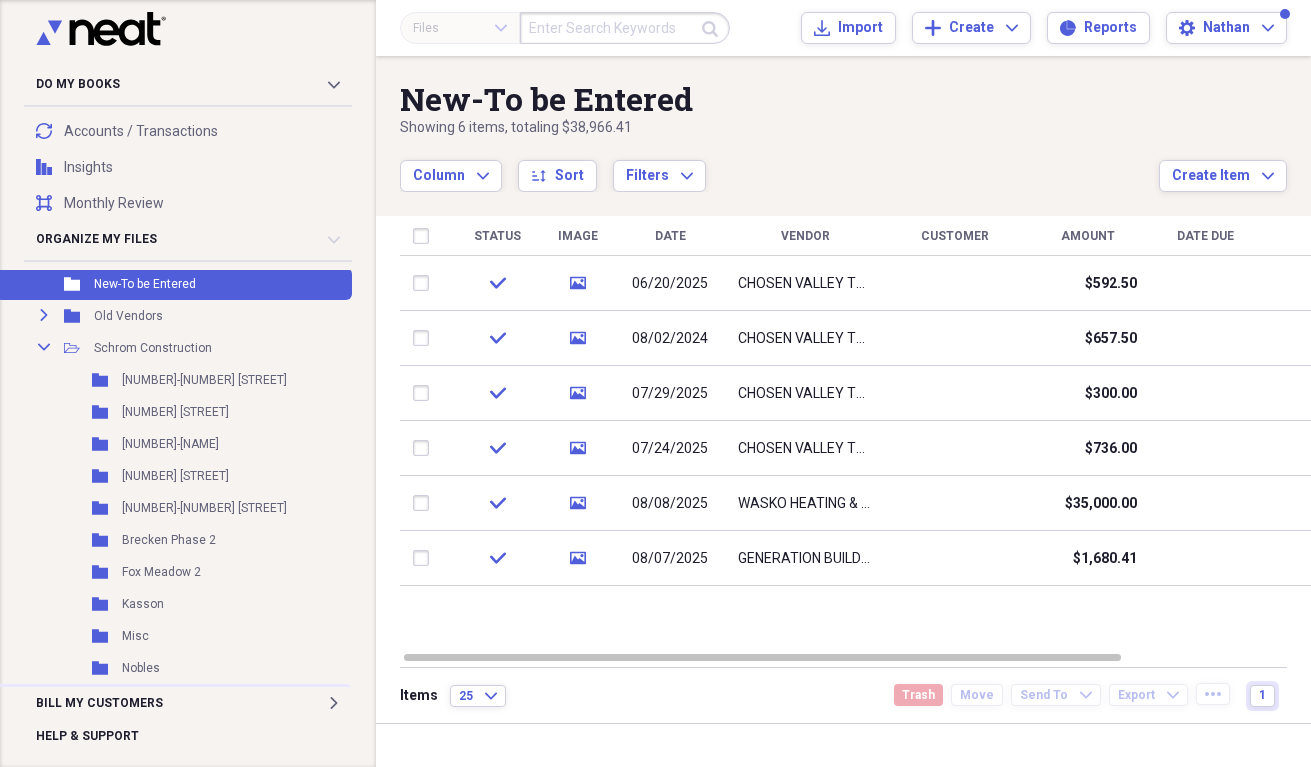 scroll, scrollTop: 266, scrollLeft: 0, axis: vertical 